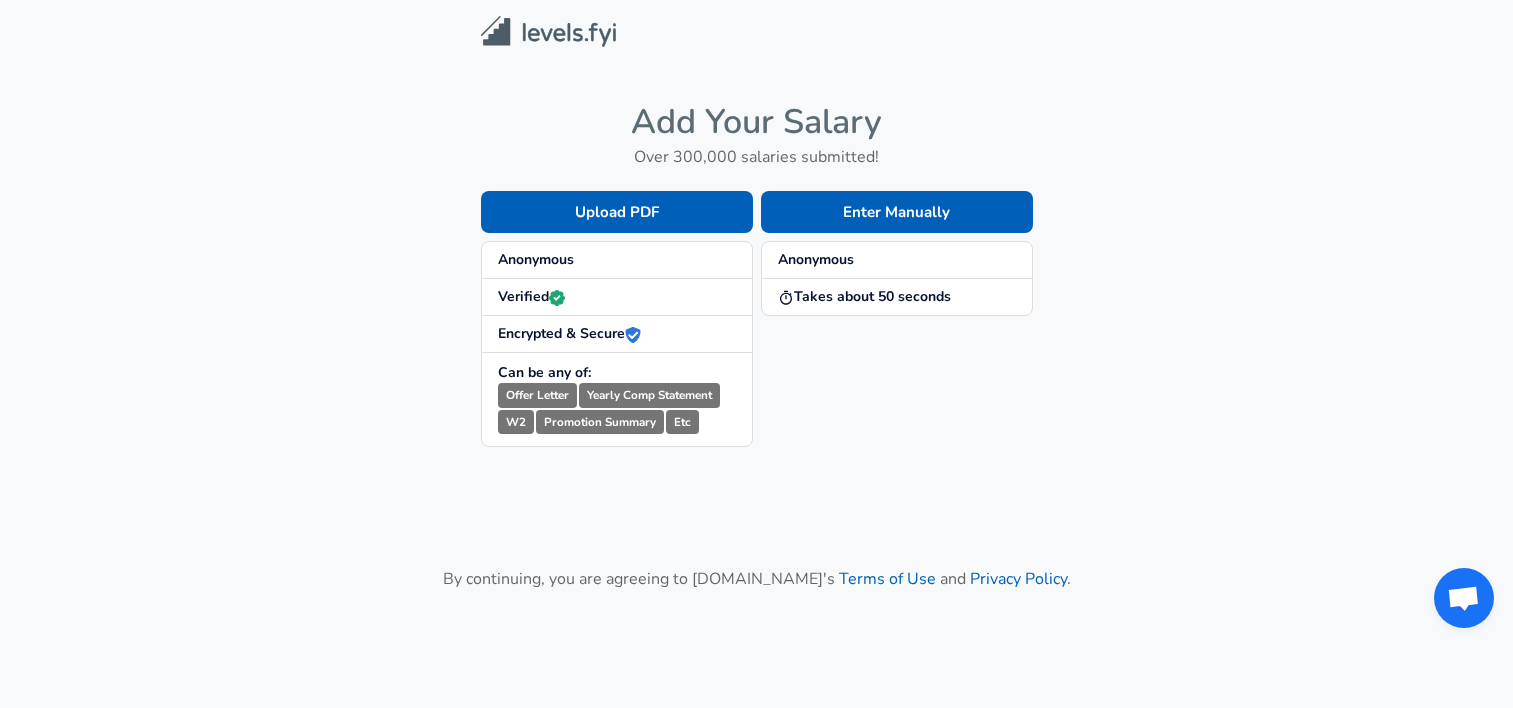 scroll, scrollTop: 0, scrollLeft: 0, axis: both 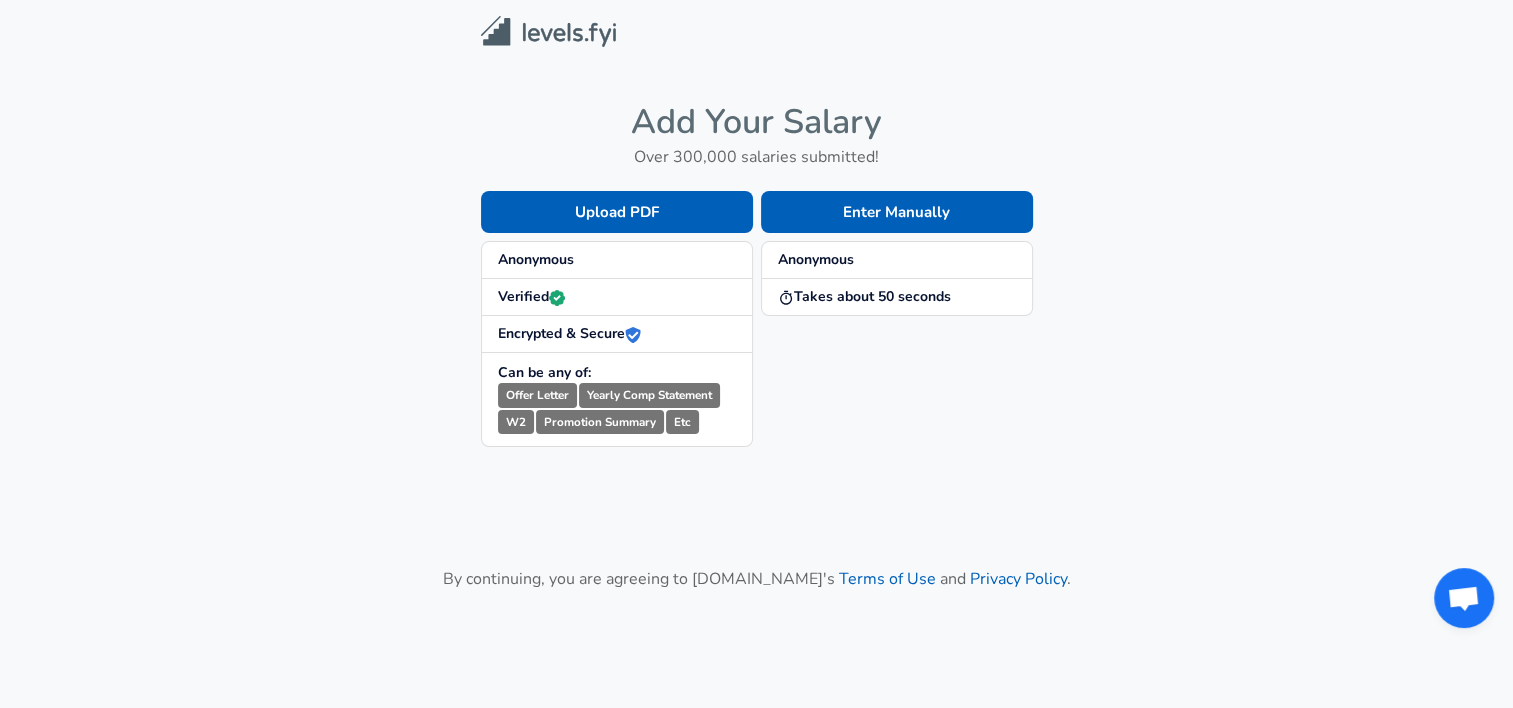 click on "Anonymous" at bounding box center (536, 259) 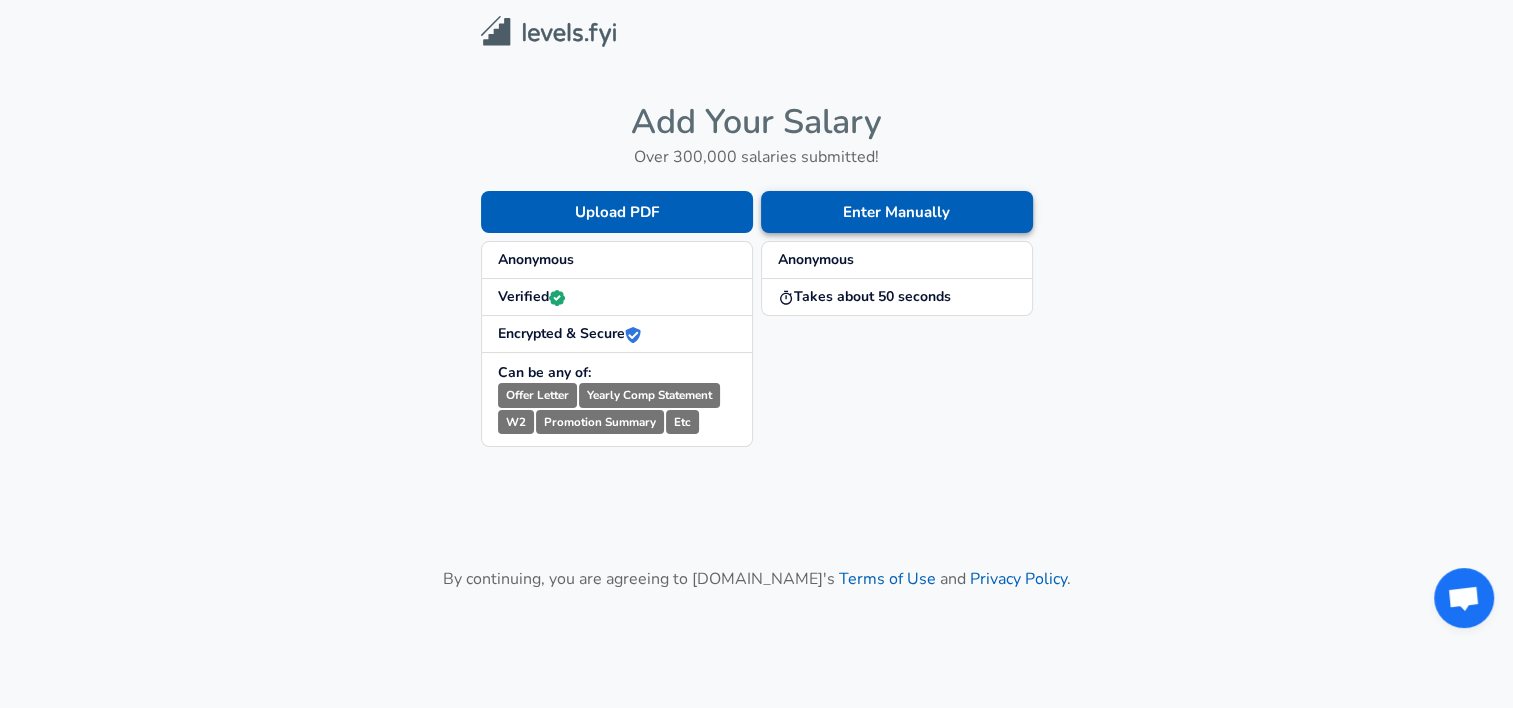 click on "Enter Manually" at bounding box center [897, 212] 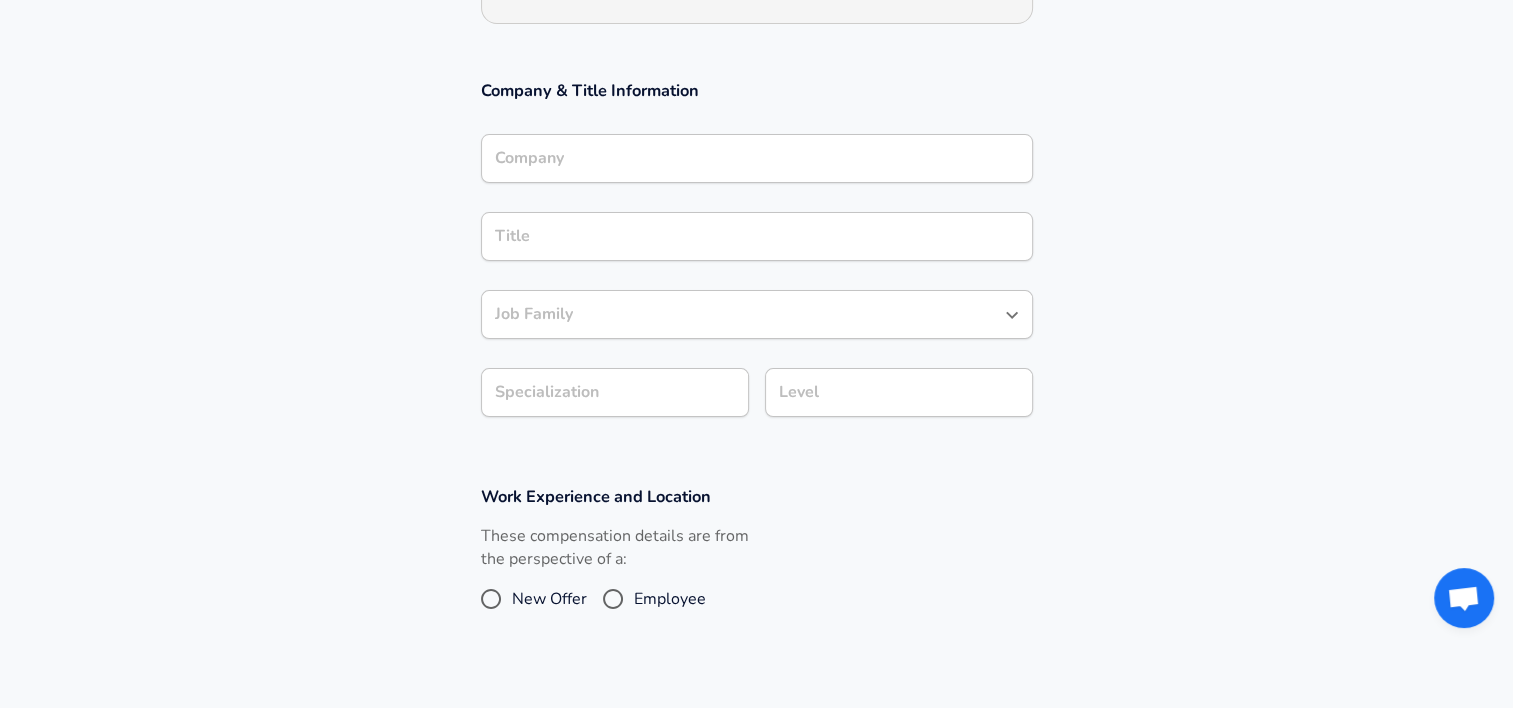 click on "Company" at bounding box center (757, 158) 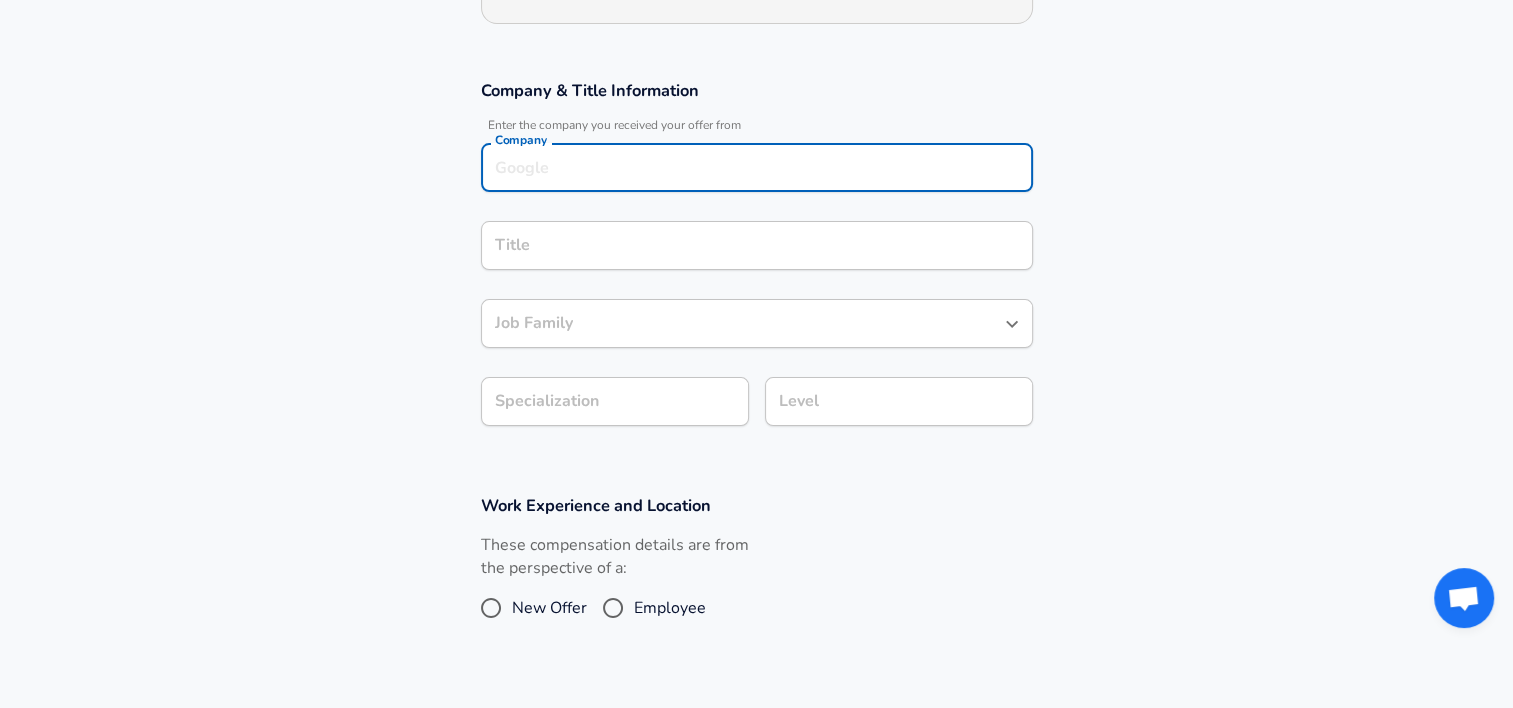 scroll, scrollTop: 320, scrollLeft: 0, axis: vertical 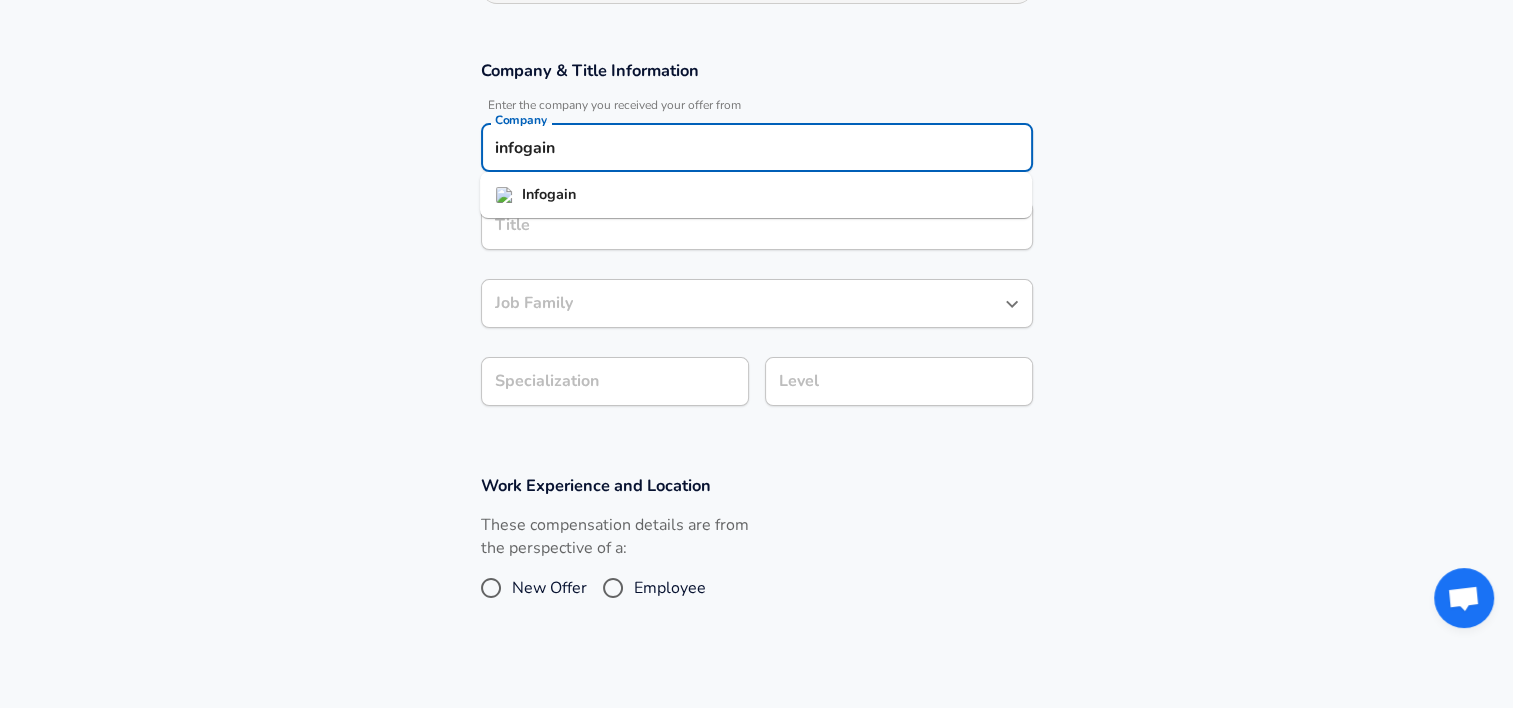click on "Infogain" at bounding box center (756, 195) 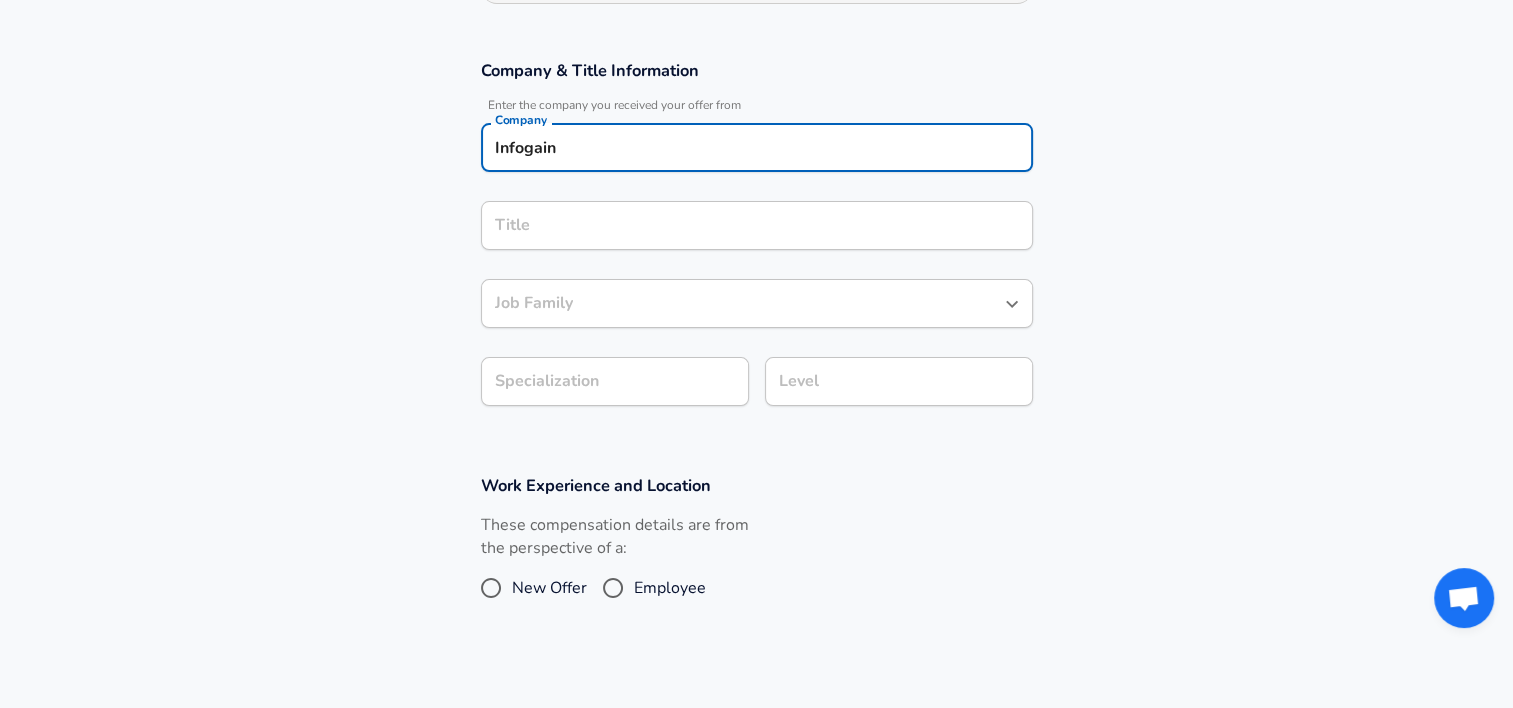 type on "Infogain" 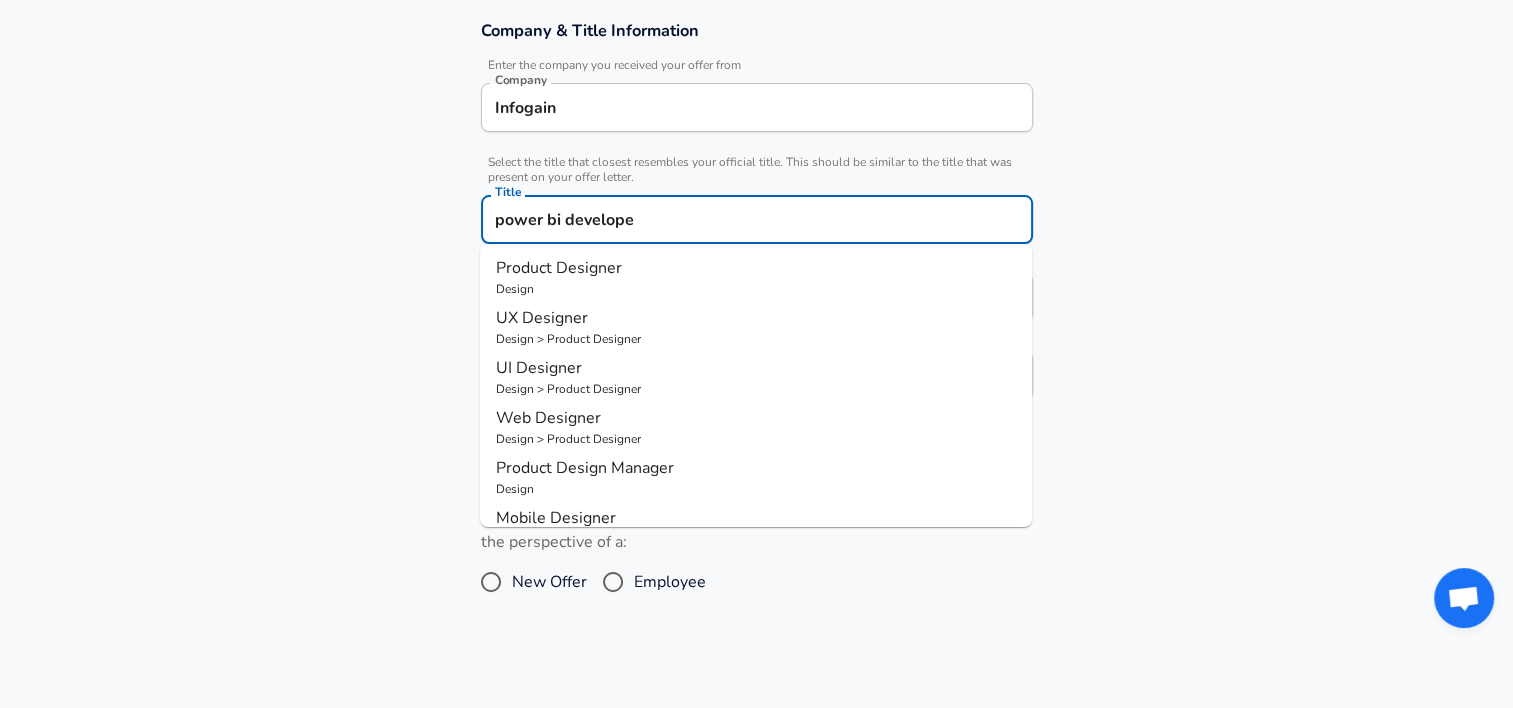 type on "power bi developer" 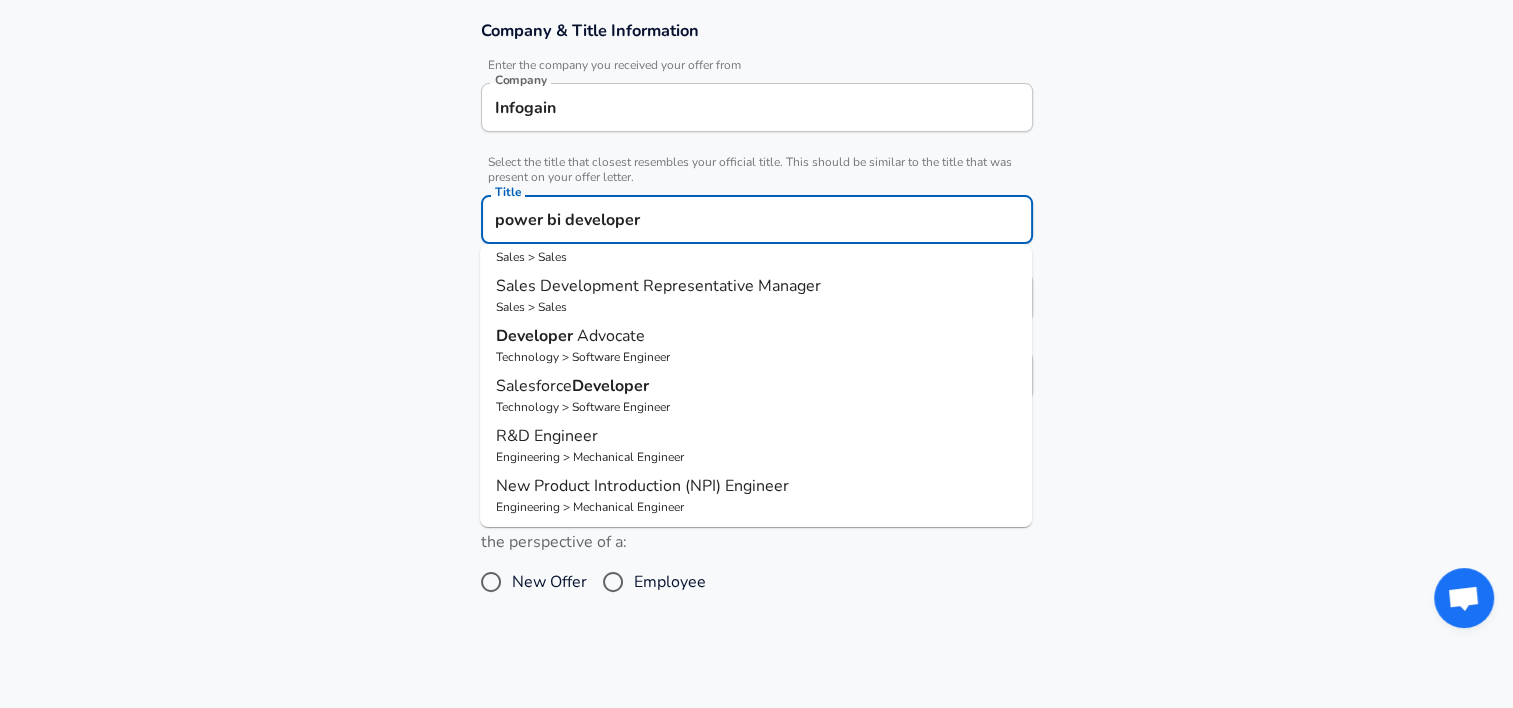 scroll, scrollTop: 232, scrollLeft: 0, axis: vertical 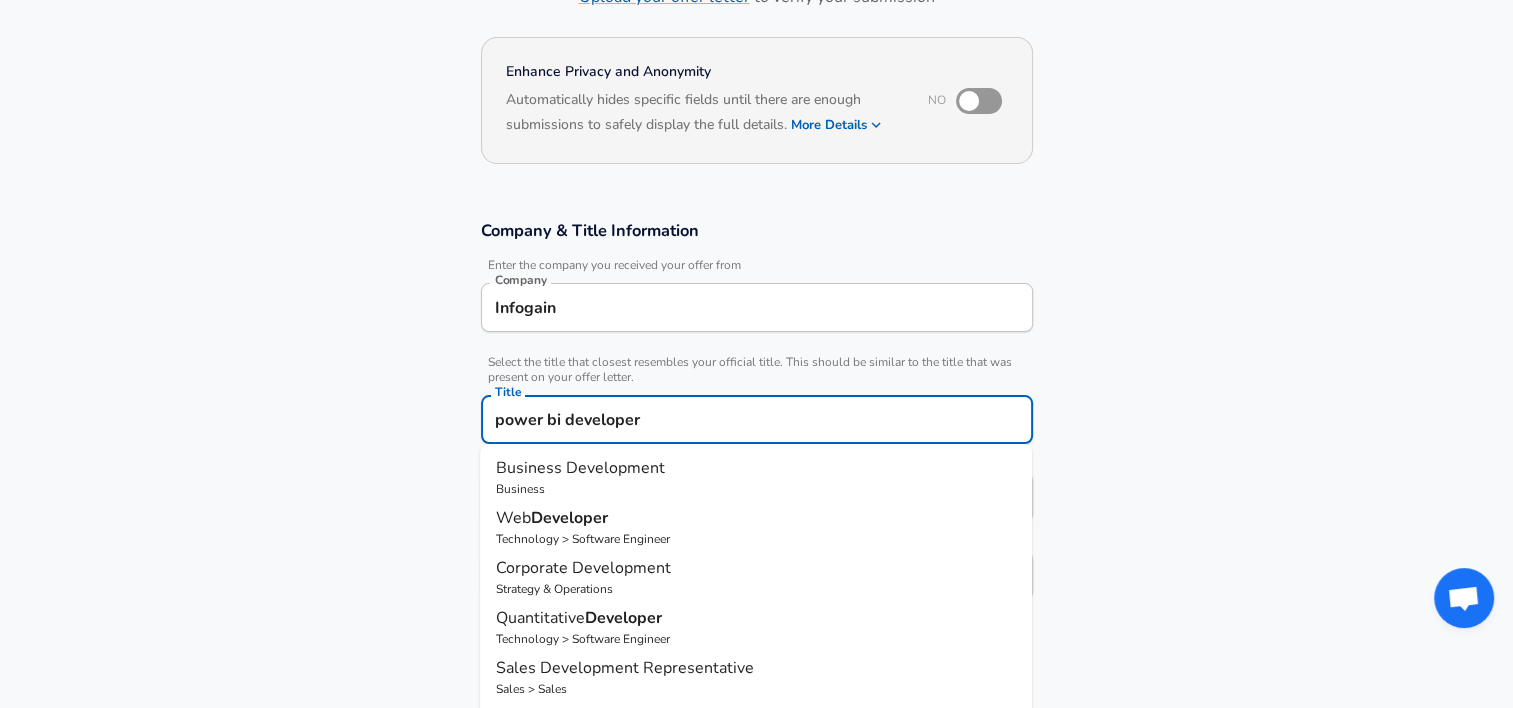 drag, startPoint x: 685, startPoint y: 418, endPoint x: 351, endPoint y: 384, distance: 335.72607 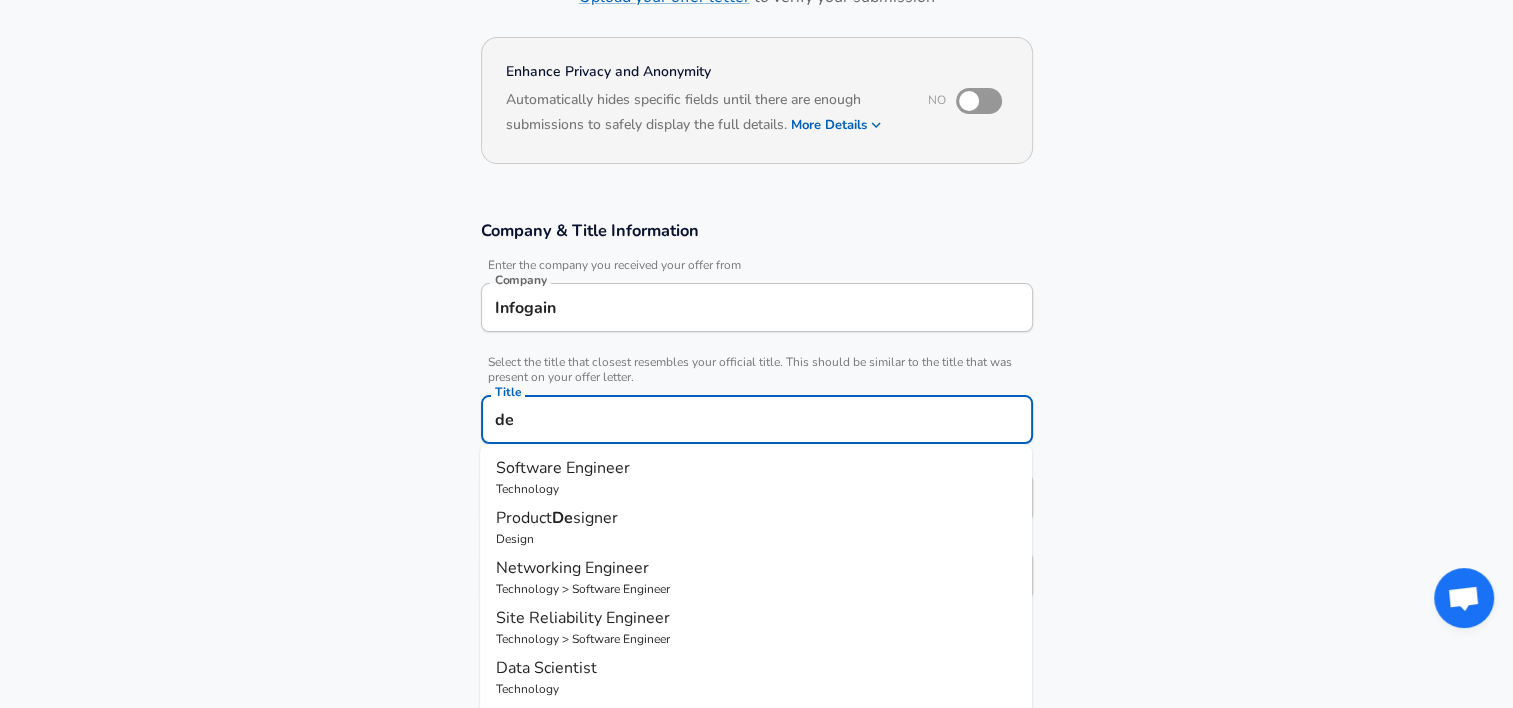 type on "dev" 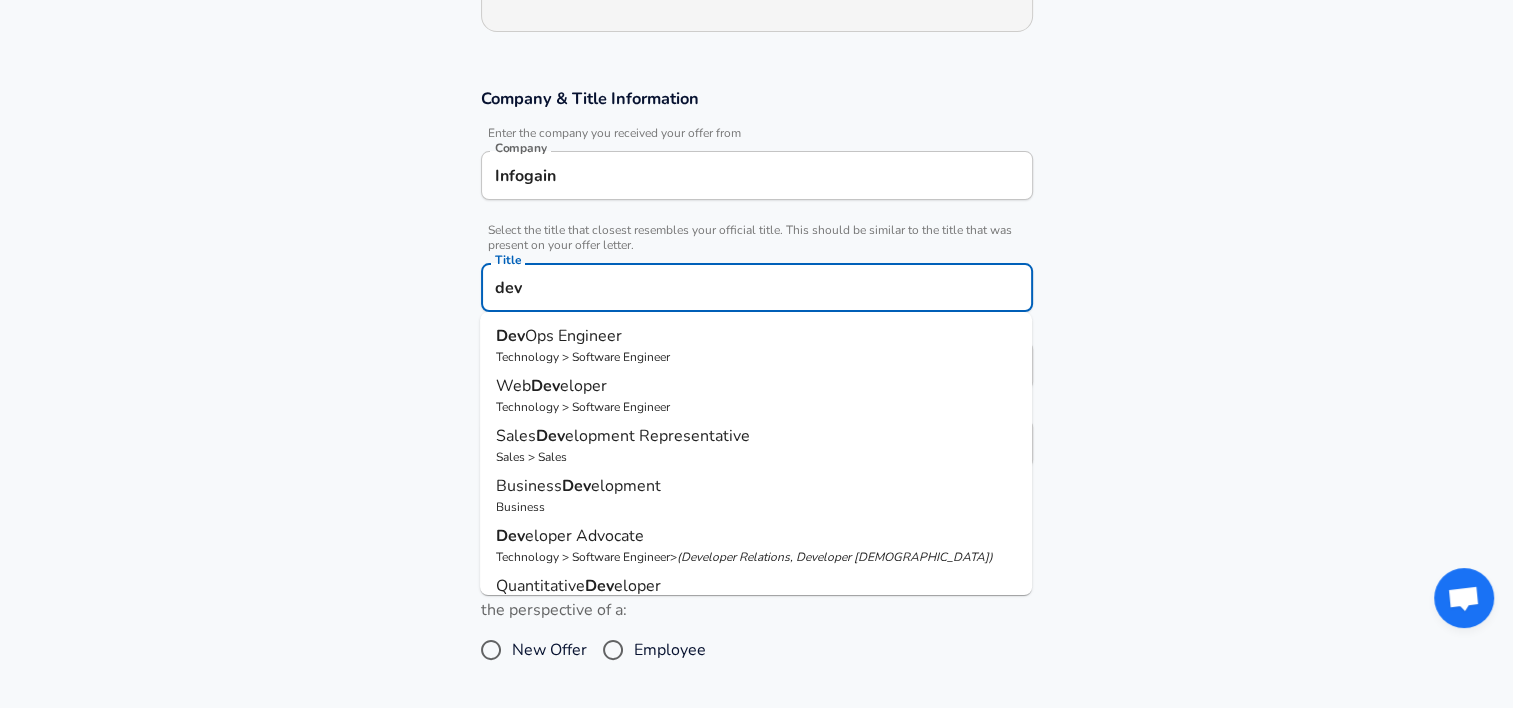 scroll, scrollTop: 360, scrollLeft: 0, axis: vertical 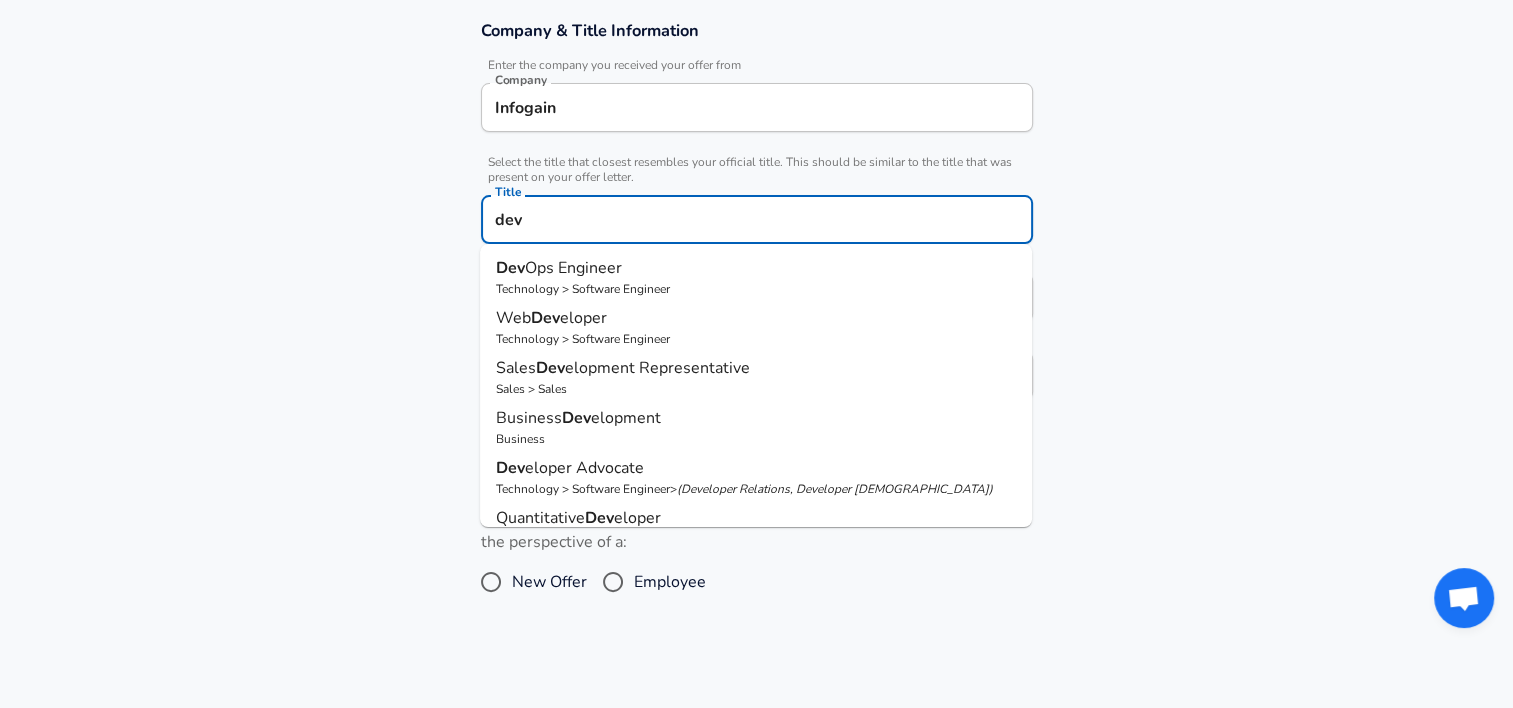 drag, startPoint x: 591, startPoint y: 228, endPoint x: 468, endPoint y: 230, distance: 123.01626 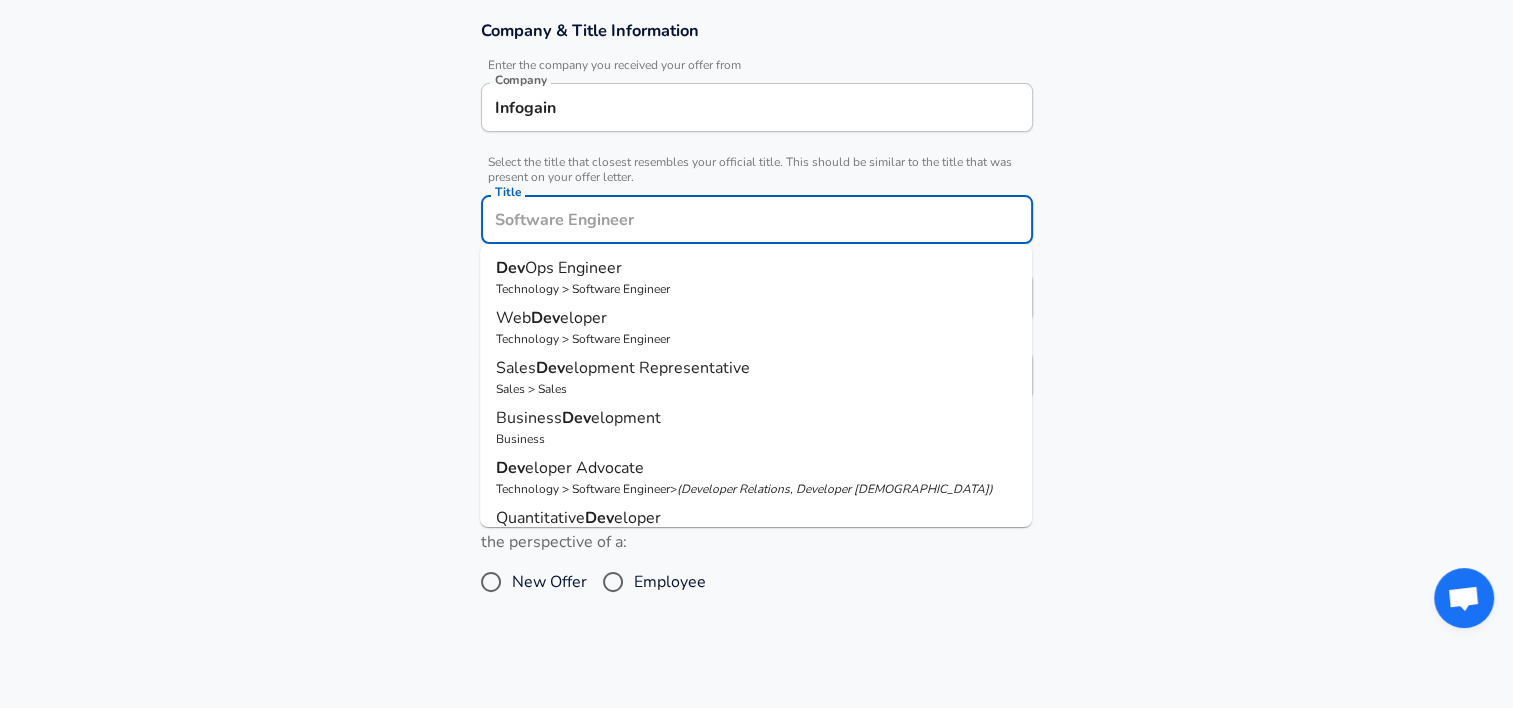 scroll, scrollTop: 0, scrollLeft: 0, axis: both 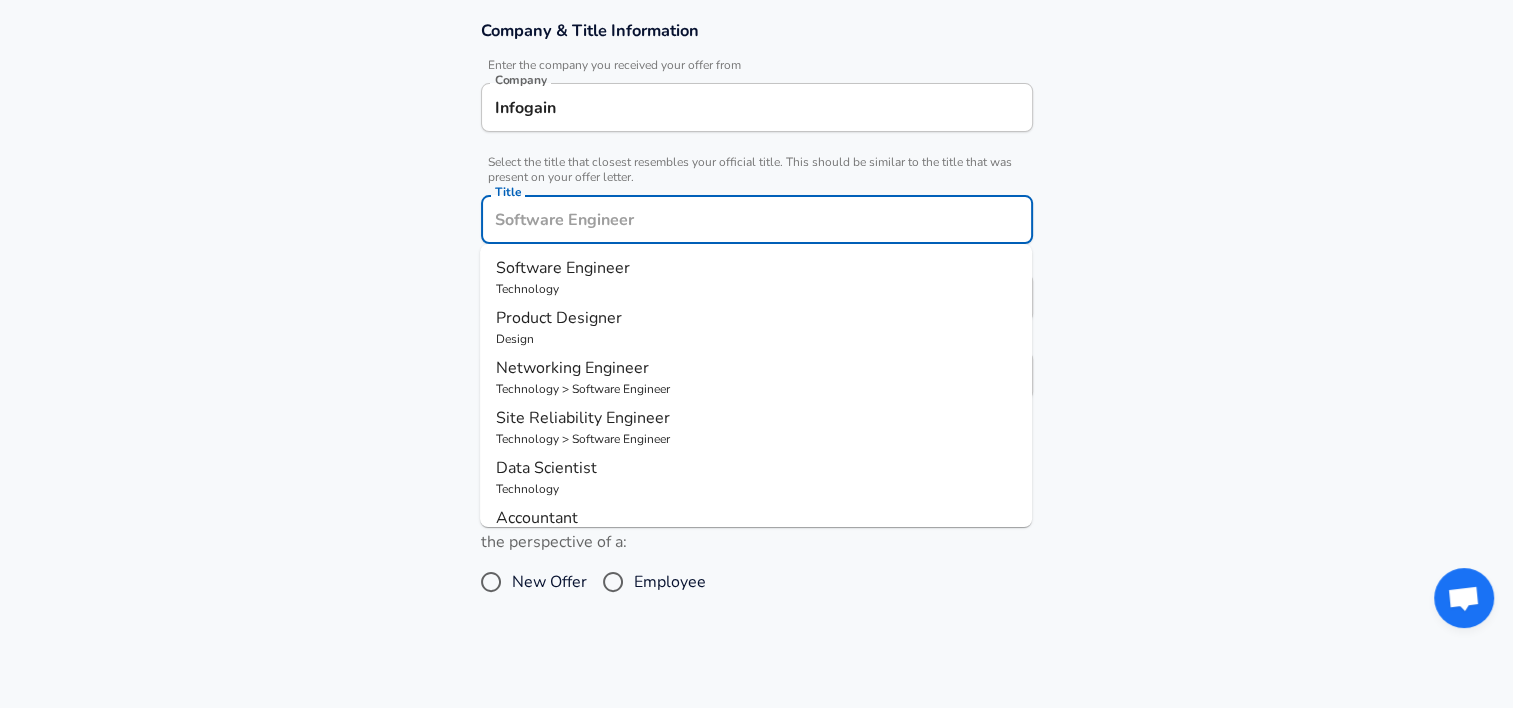type on "a" 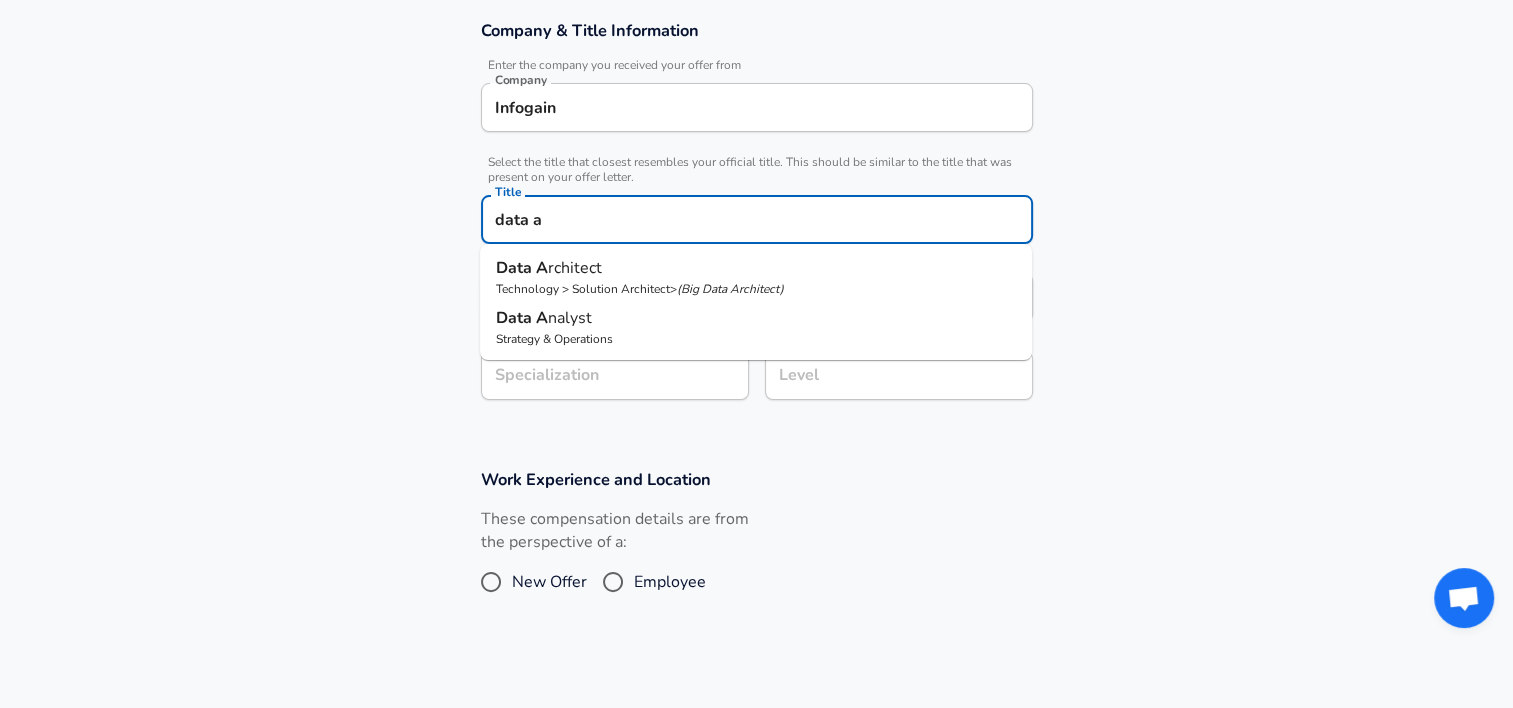 click on "Strategy & Operations" at bounding box center (756, 339) 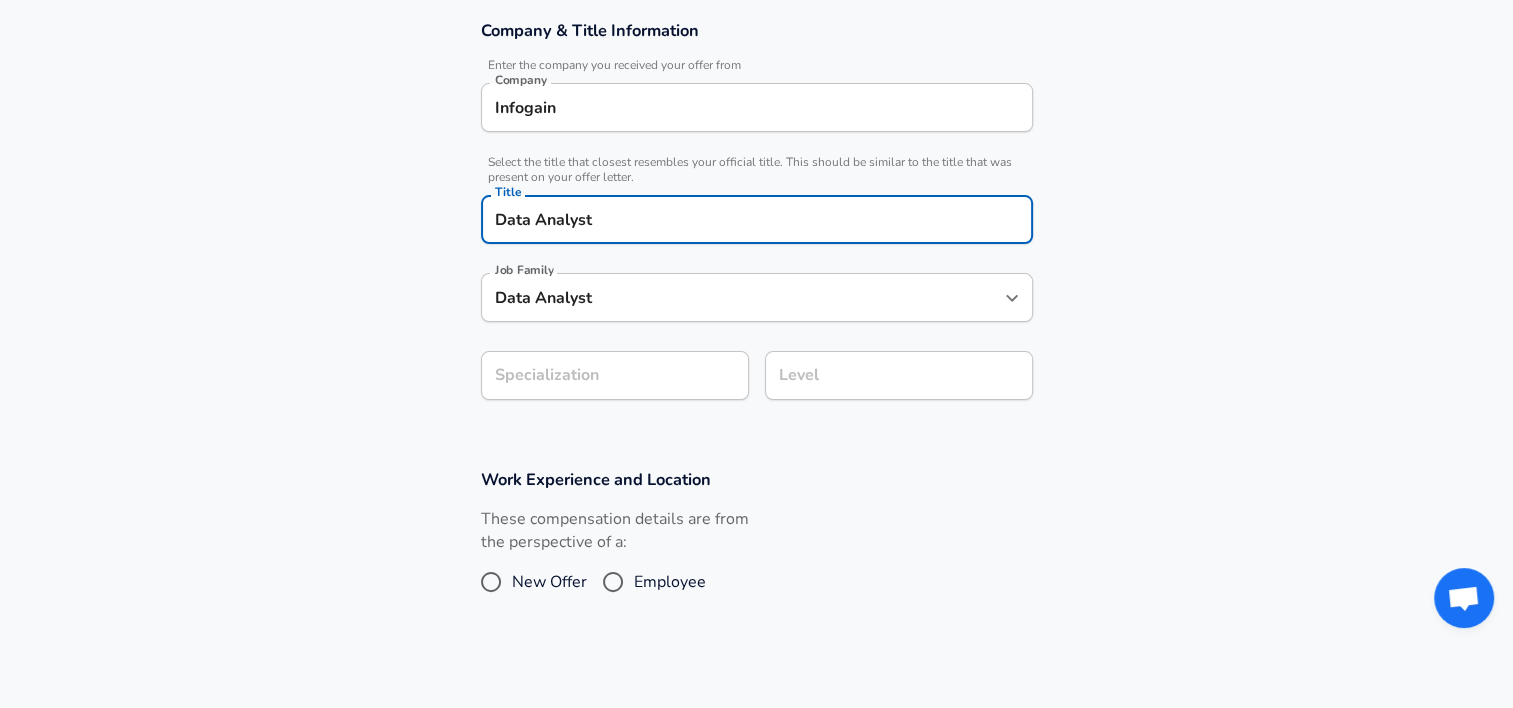 type on "Data Analyst" 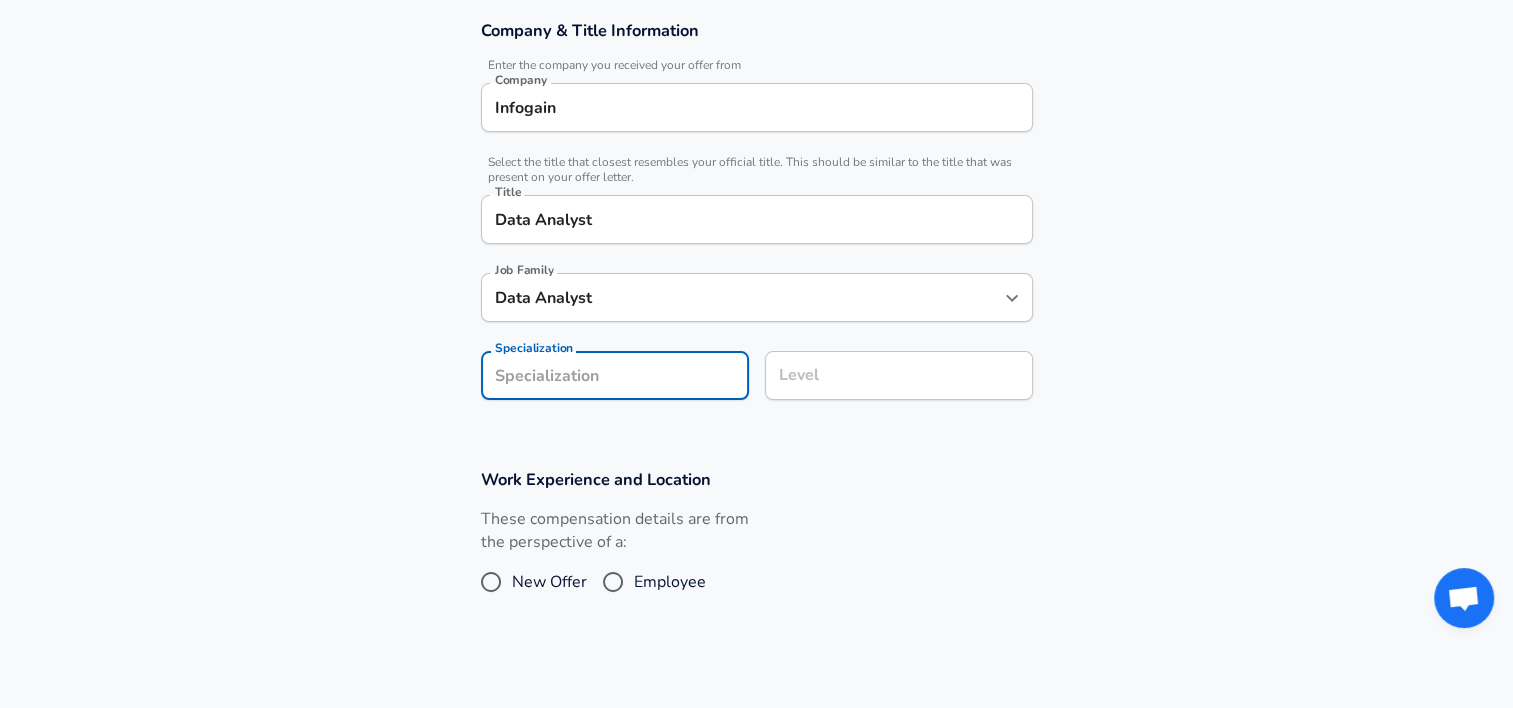 click on "Company & Title Information   Enter the company you received your offer from Company Infogain Company   Select the title that closest resembles your official title. This should be similar to the title that was present on your offer letter. Title Data Analyst Title Job Family Data Analyst Job Family Specialization Specialization Level Level" at bounding box center (756, 220) 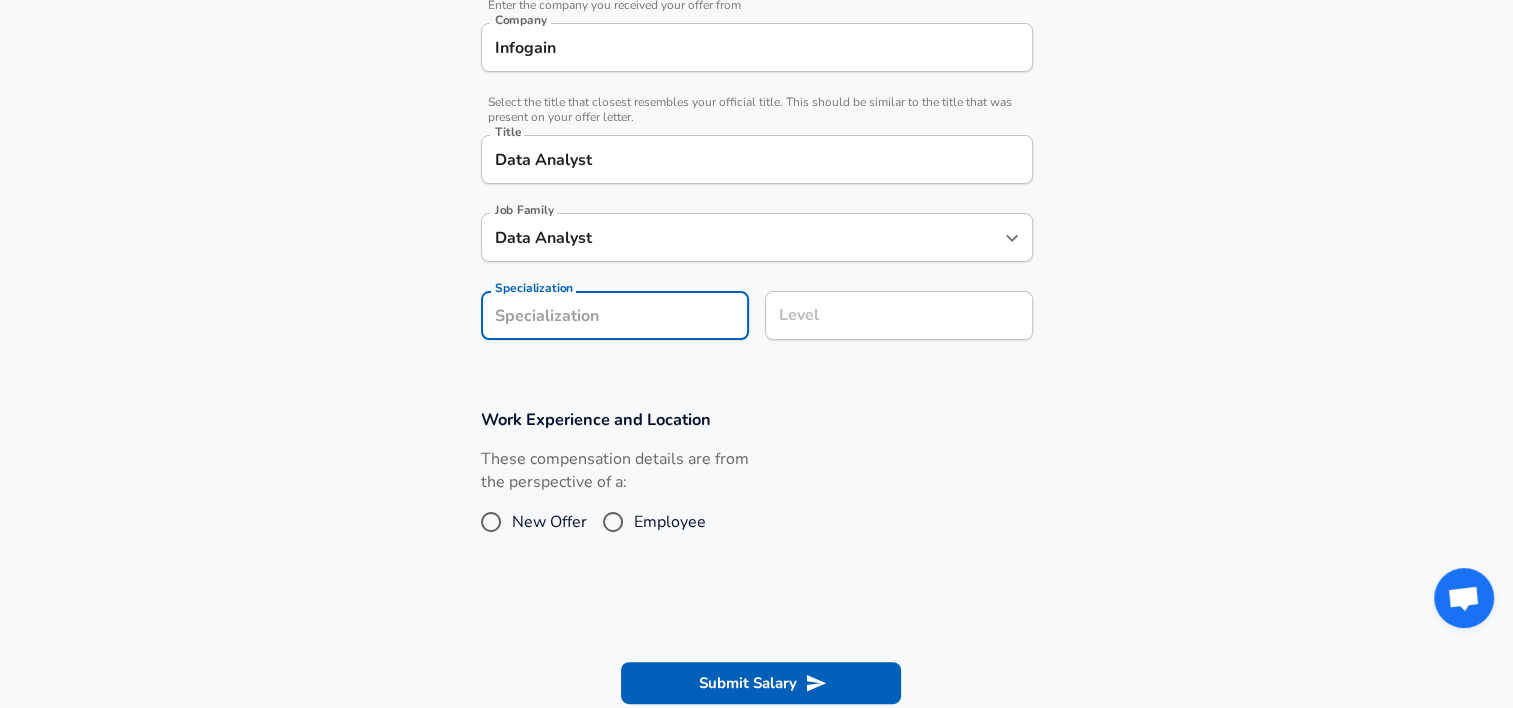 click on "Specialization" at bounding box center (615, 315) 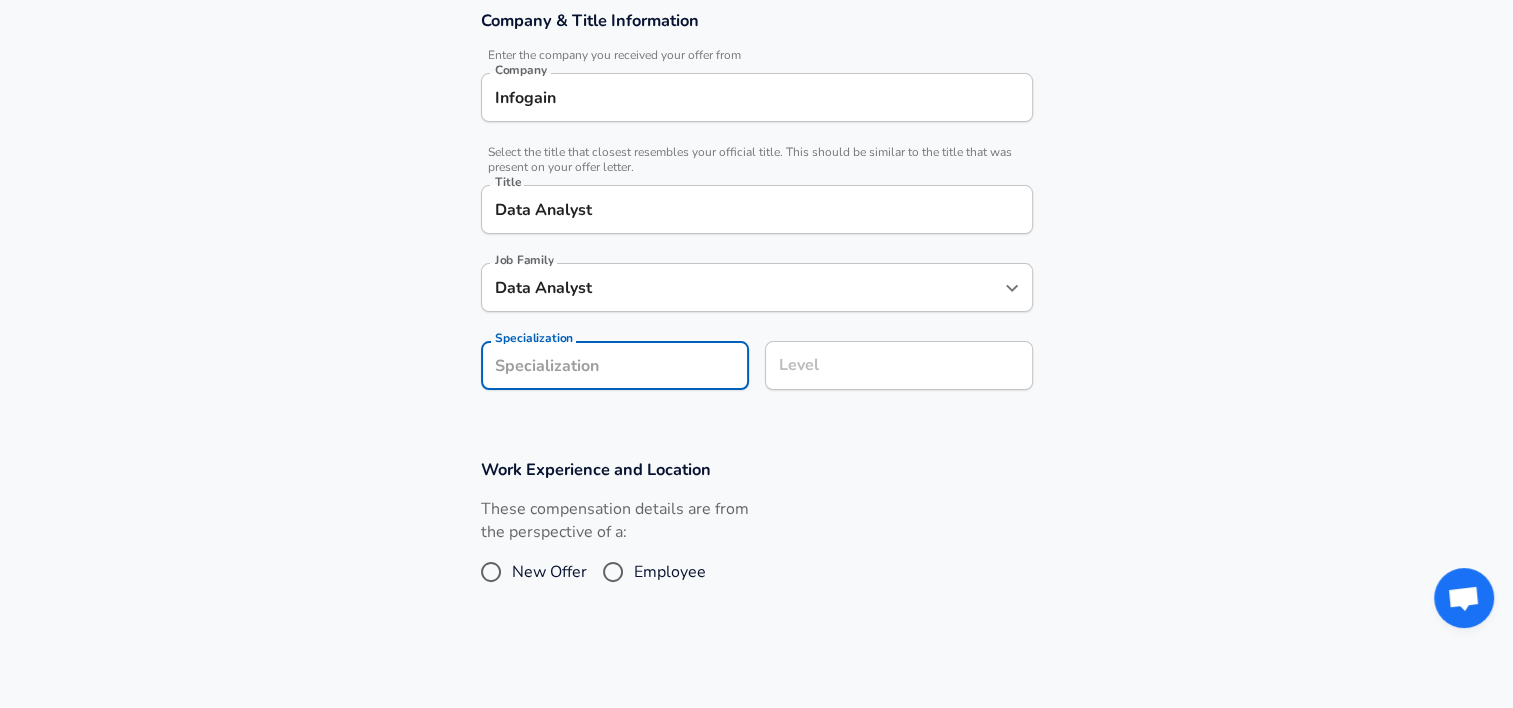 scroll, scrollTop: 420, scrollLeft: 0, axis: vertical 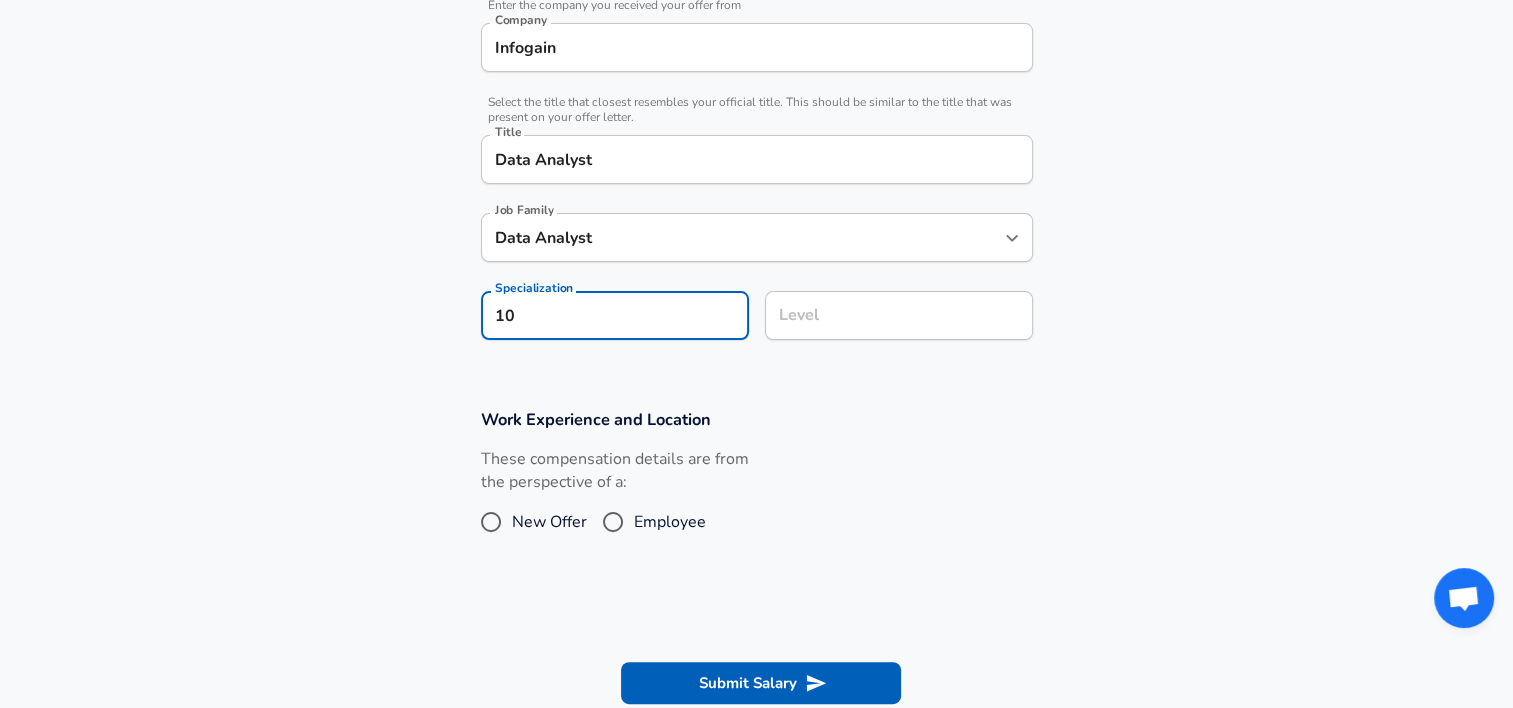 type on "10" 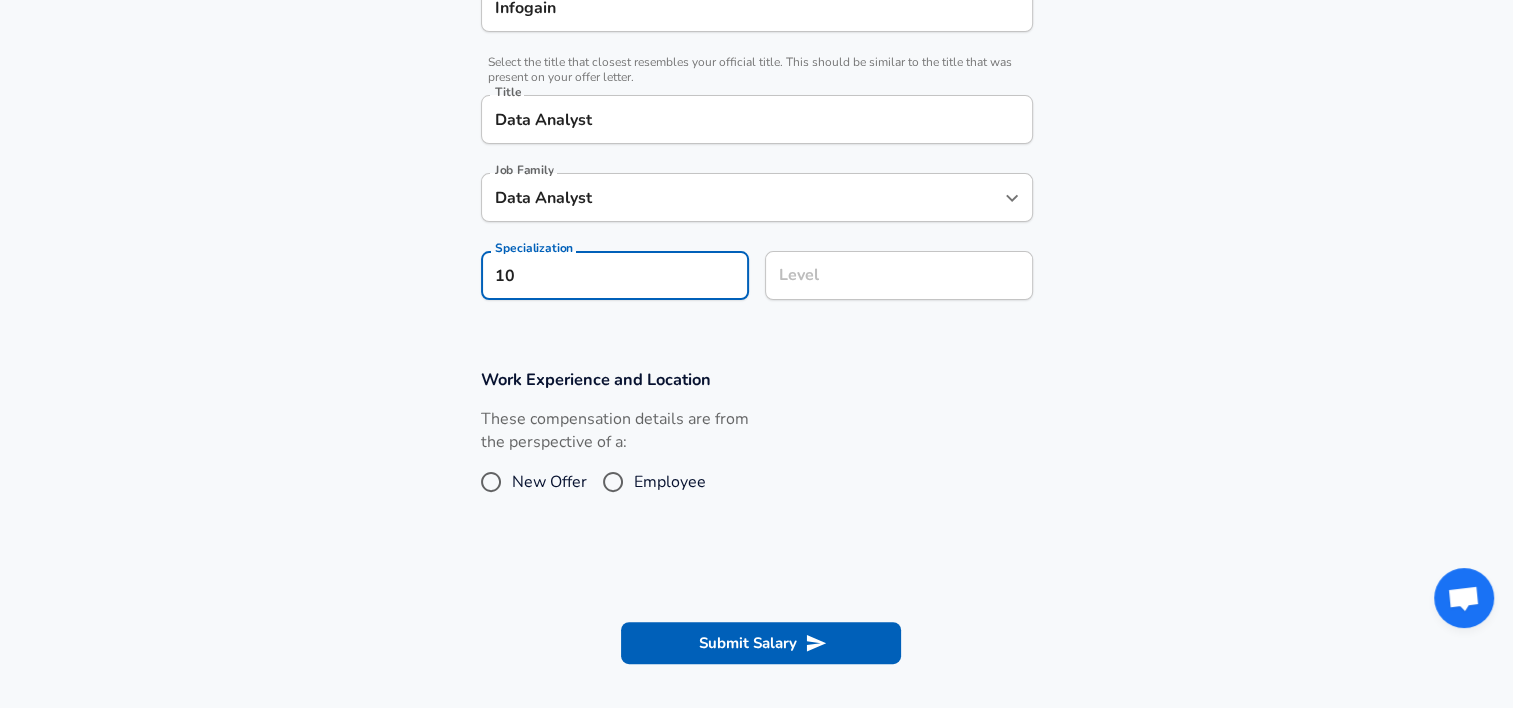 click on "Level" at bounding box center (899, 275) 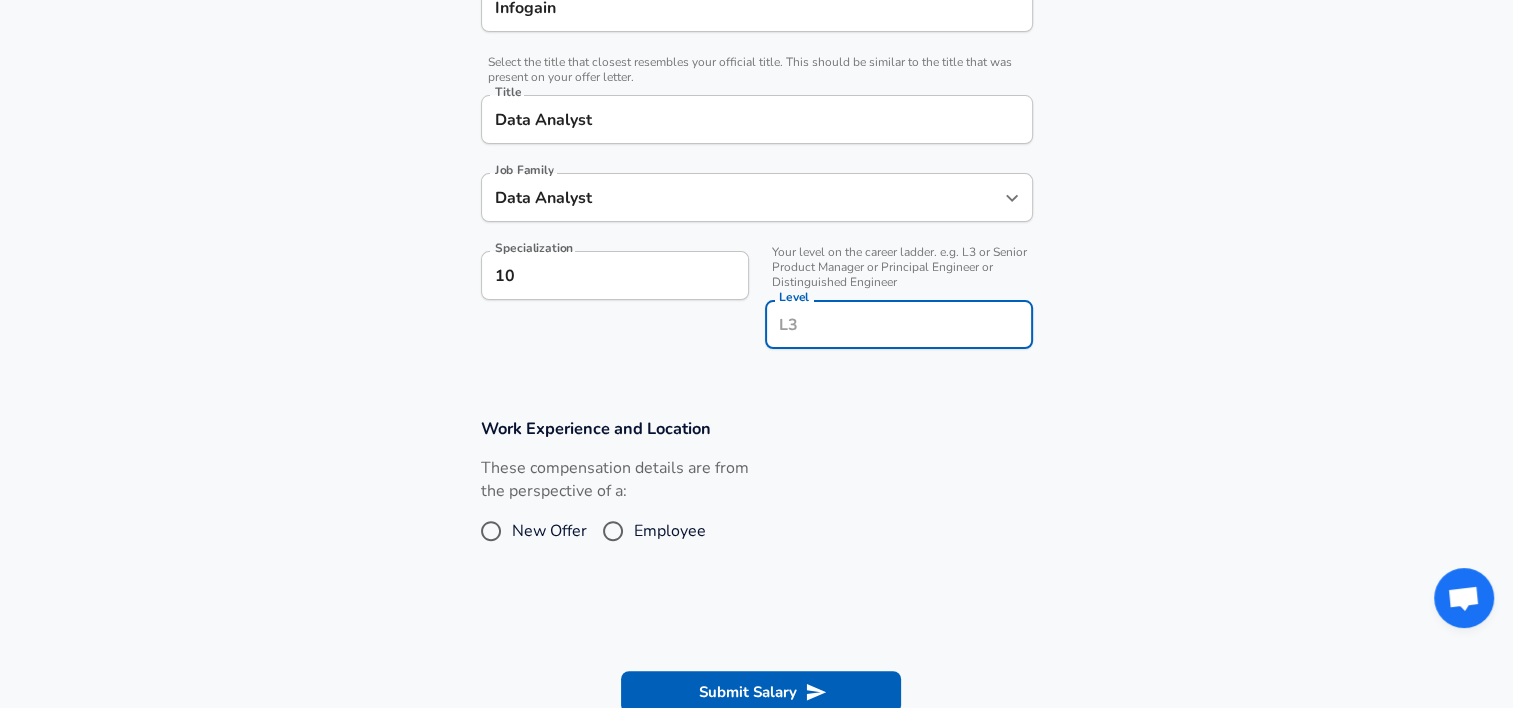 click on "Work Experience and Location These compensation details are from the perspective of a: New Offer Employee" at bounding box center (756, 494) 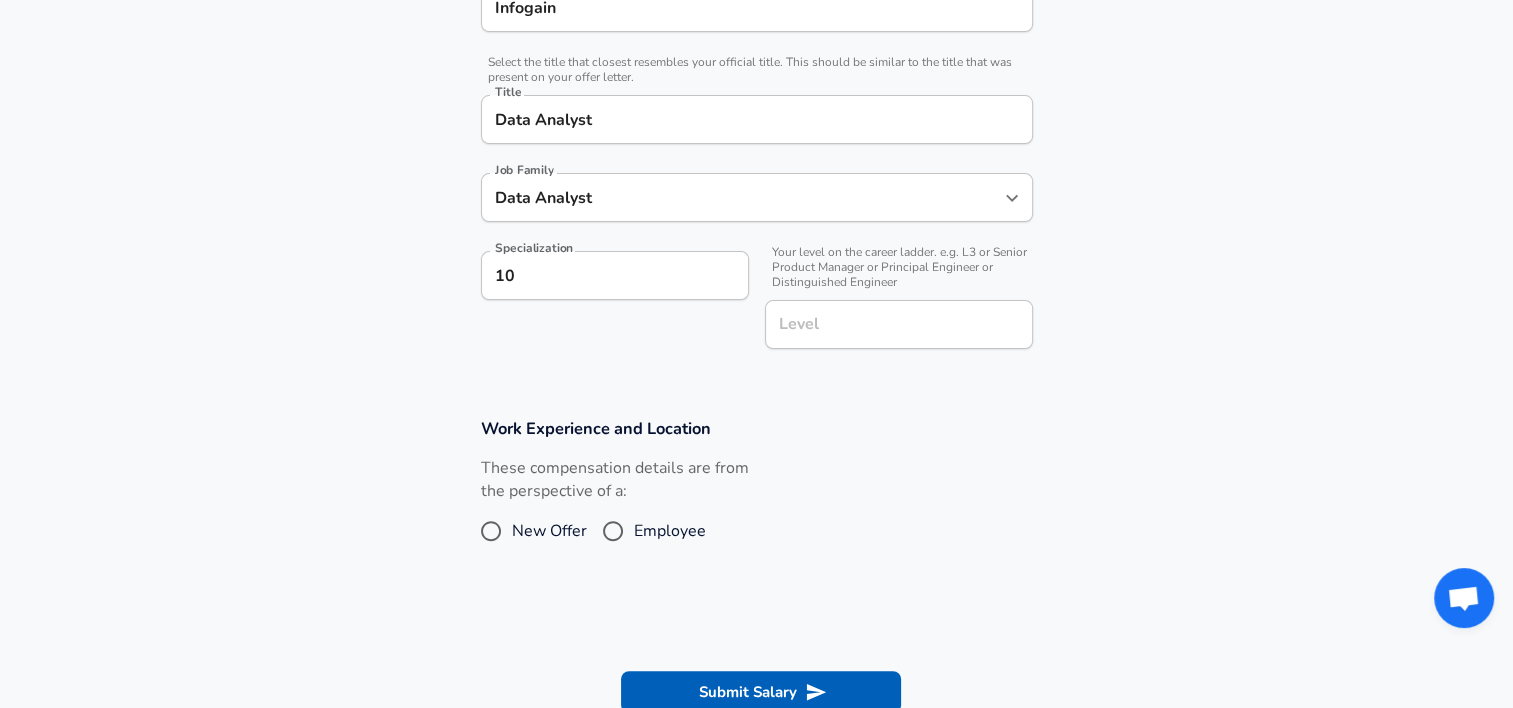 click on "Level" at bounding box center [899, 324] 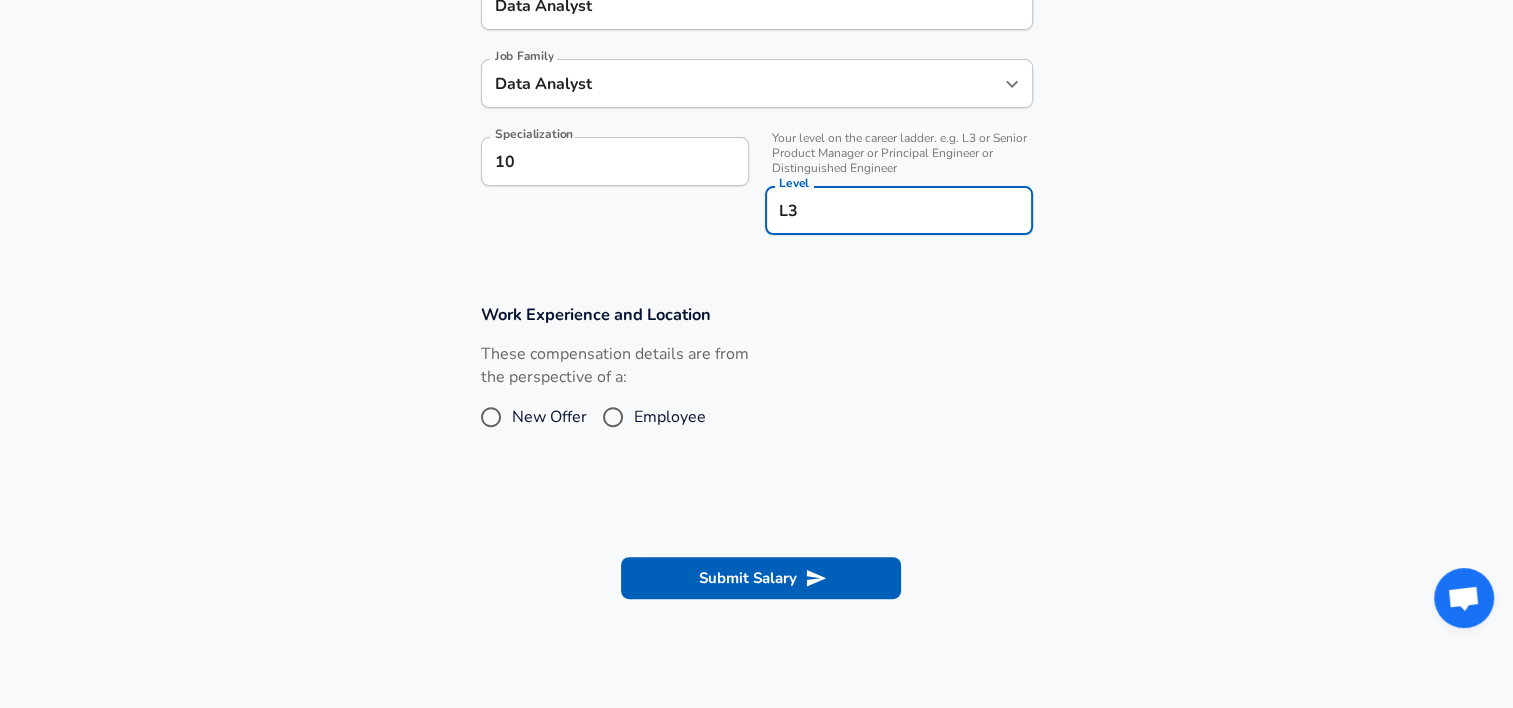 scroll, scrollTop: 660, scrollLeft: 0, axis: vertical 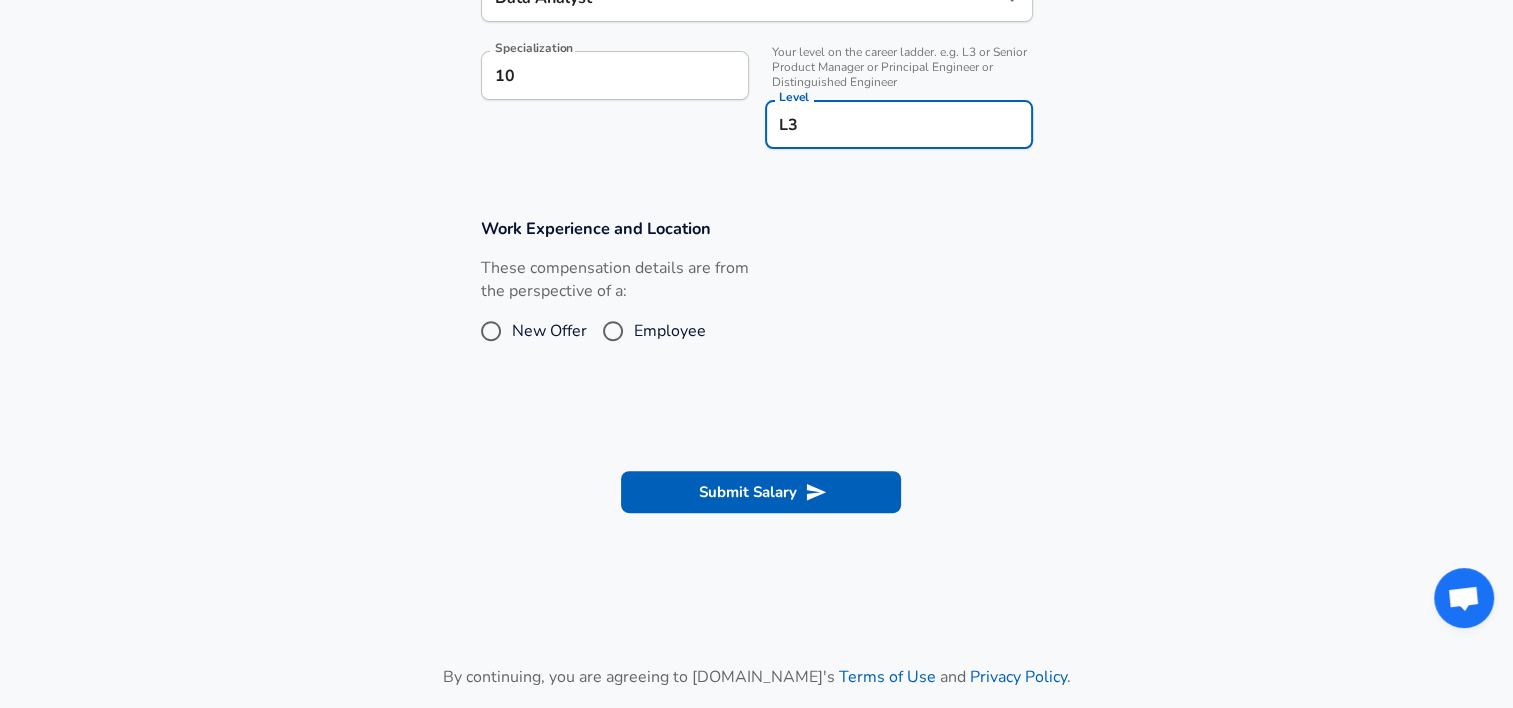 type on "L3" 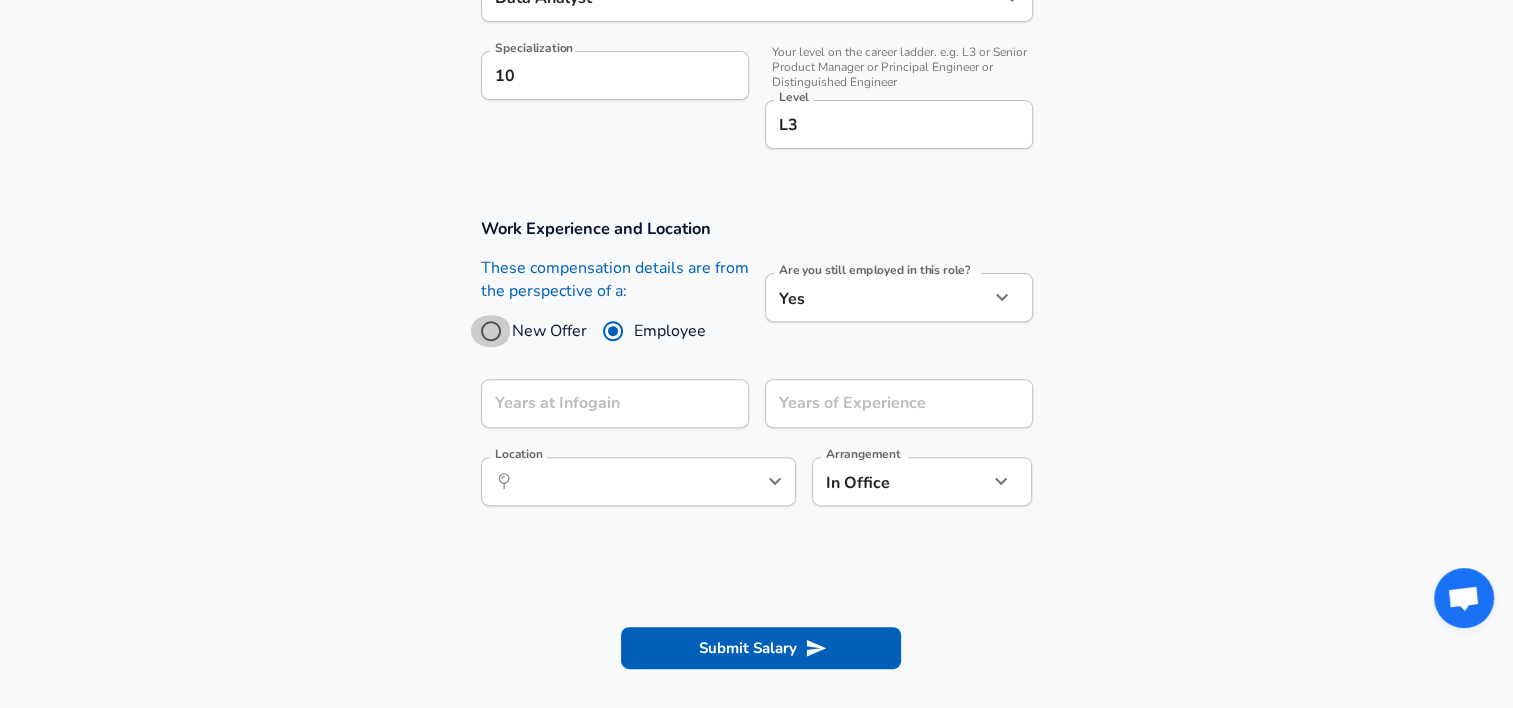 click on "New Offer" at bounding box center [491, 331] 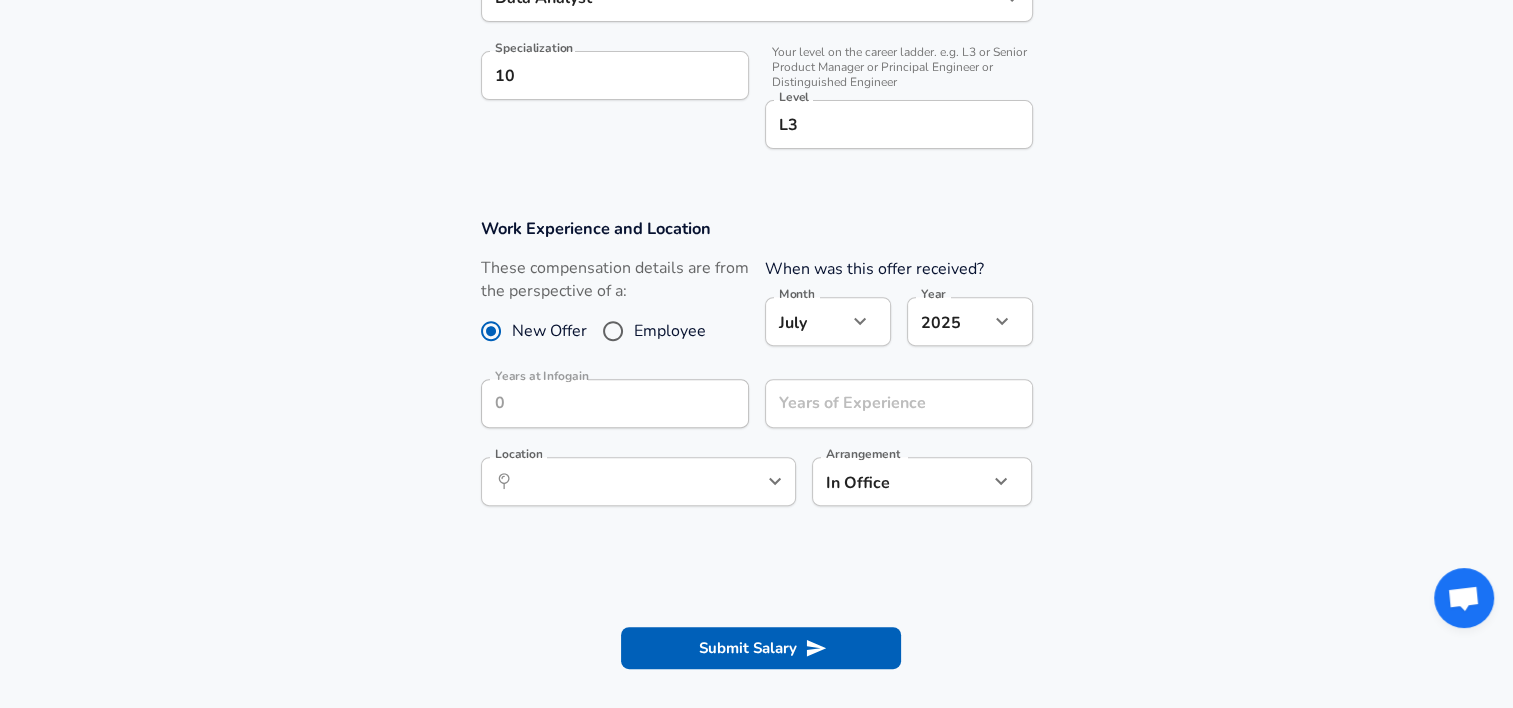 click on "Employee" at bounding box center (670, 331) 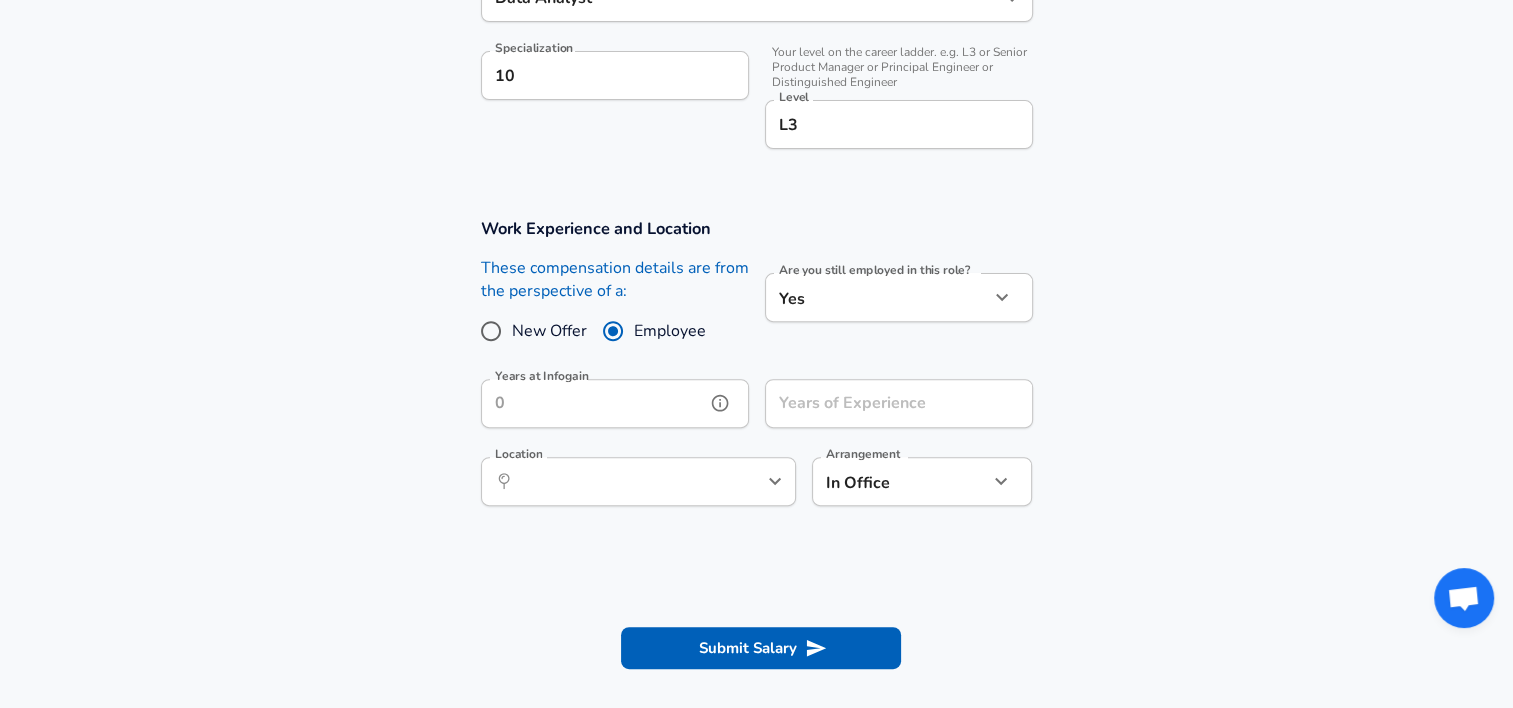 click on "Years at Infogain" at bounding box center (593, 403) 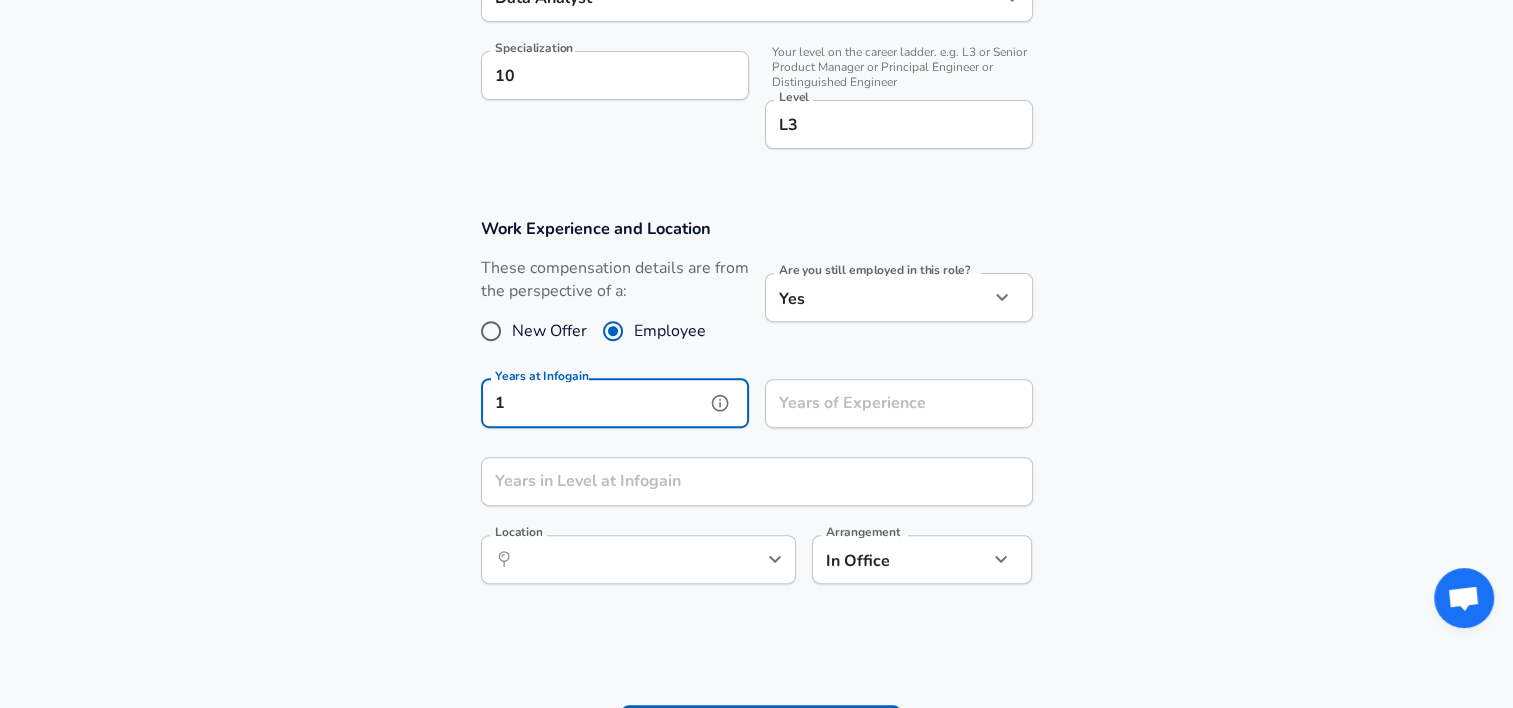type on "1" 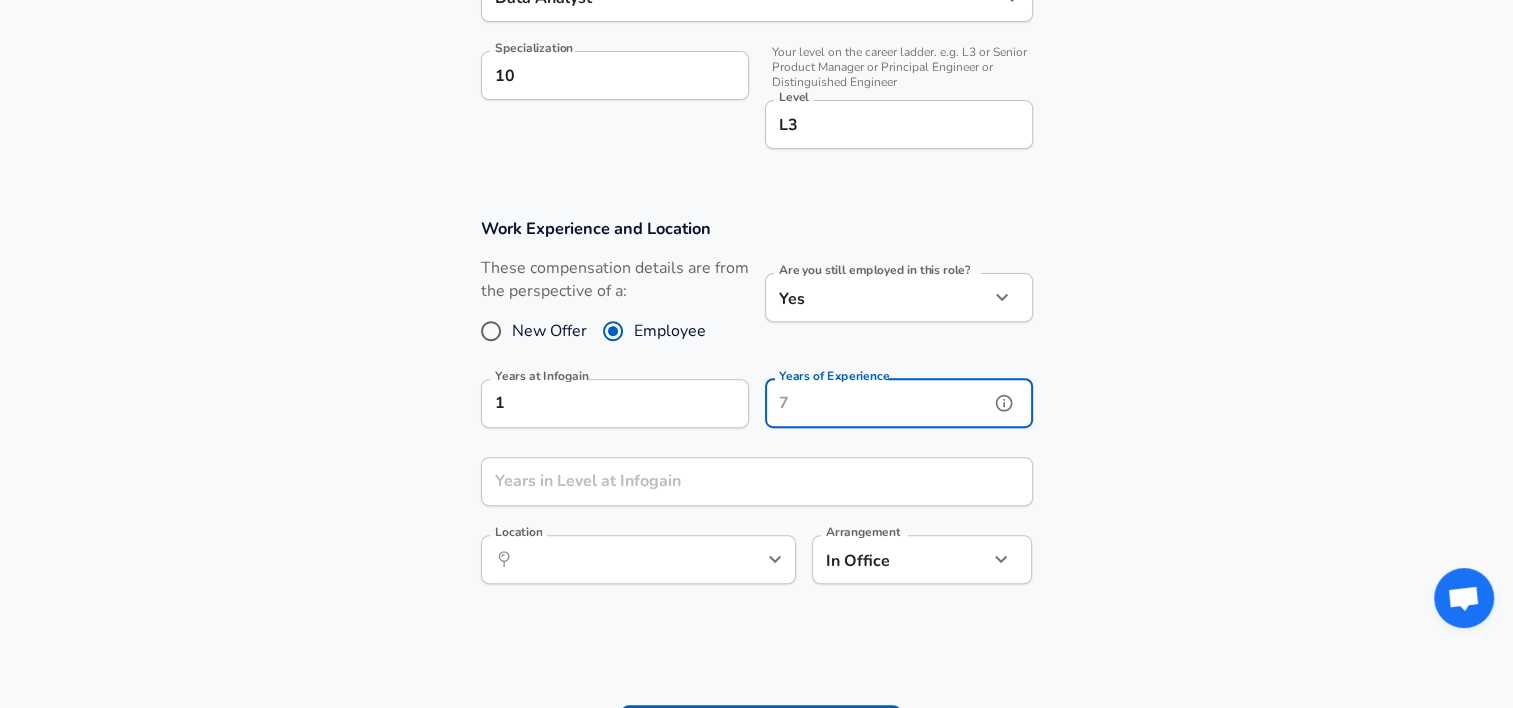 click on "Years of Experience" at bounding box center (877, 403) 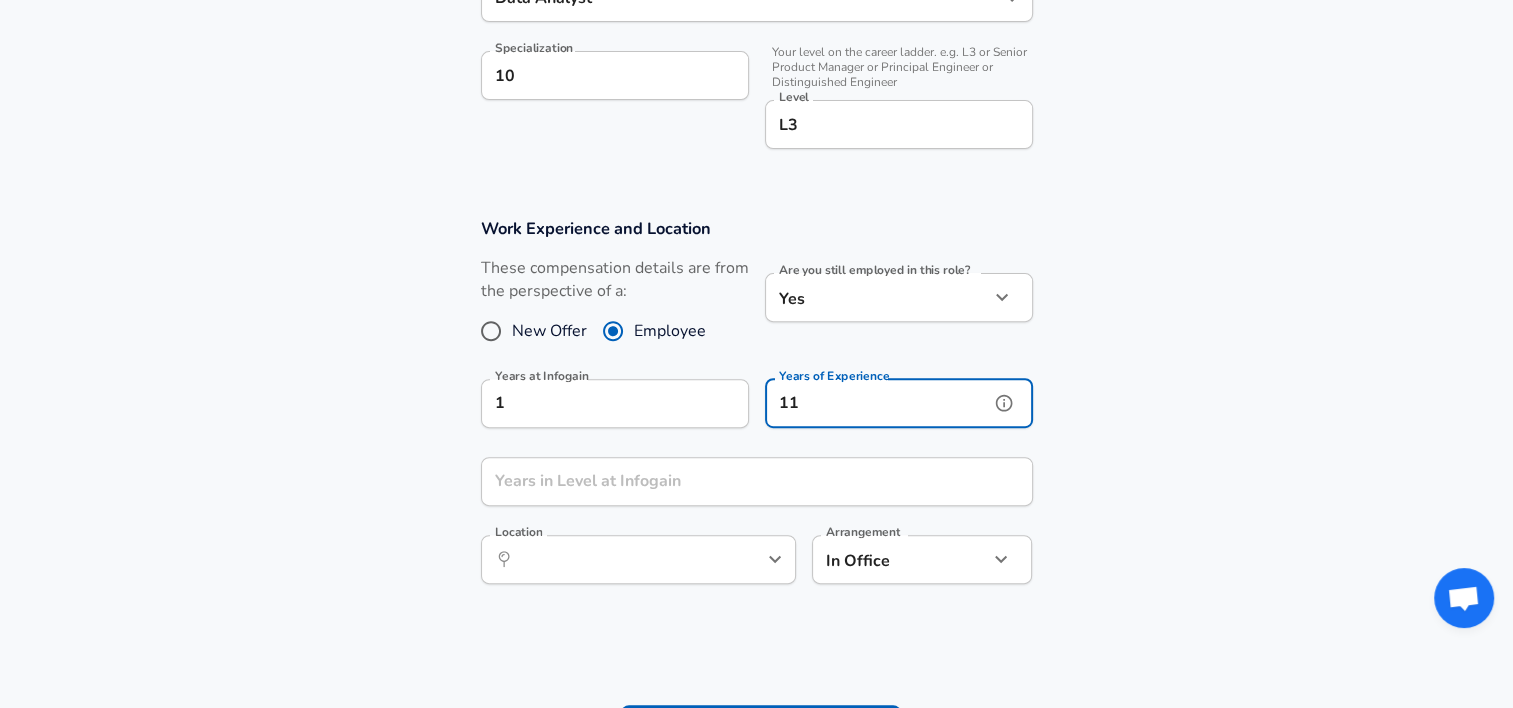 drag, startPoint x: 867, startPoint y: 406, endPoint x: 766, endPoint y: 406, distance: 101 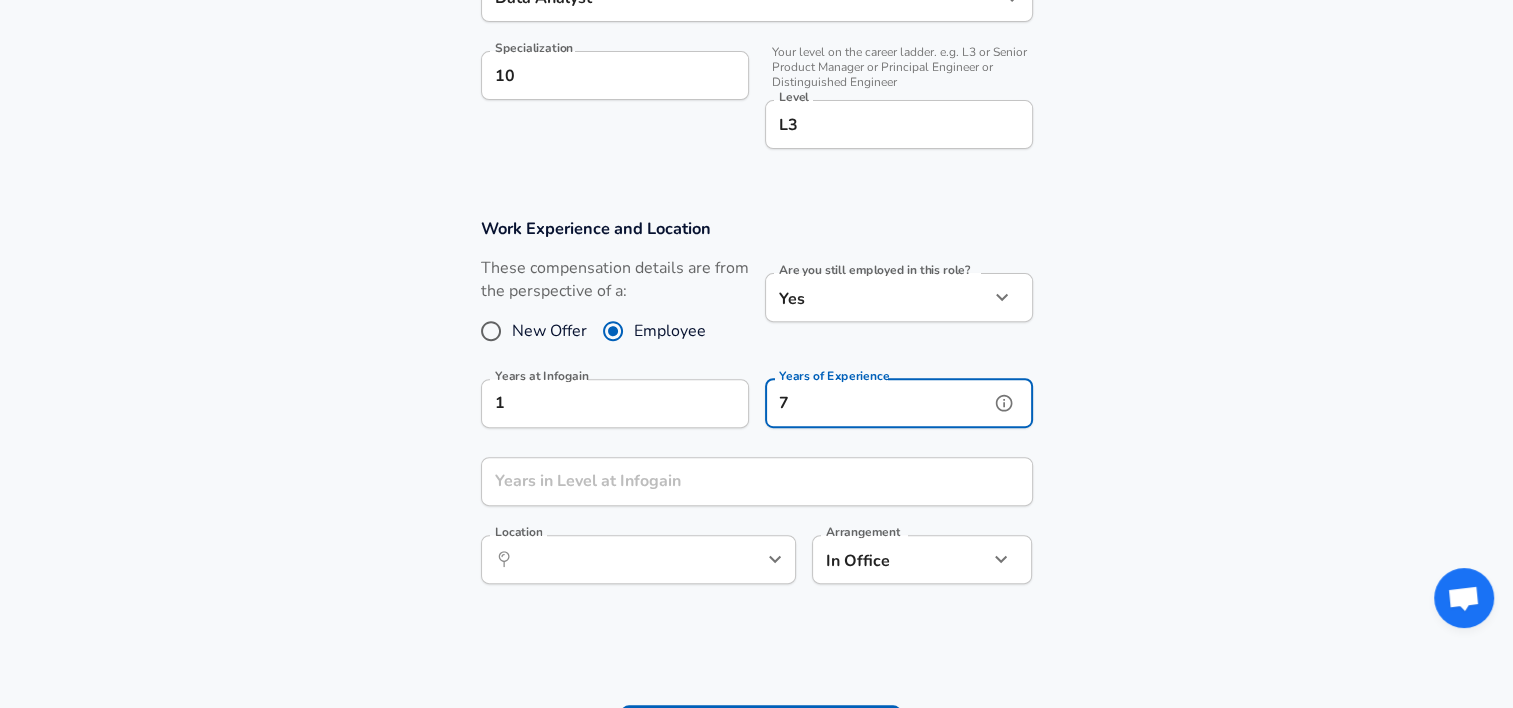 type on "7" 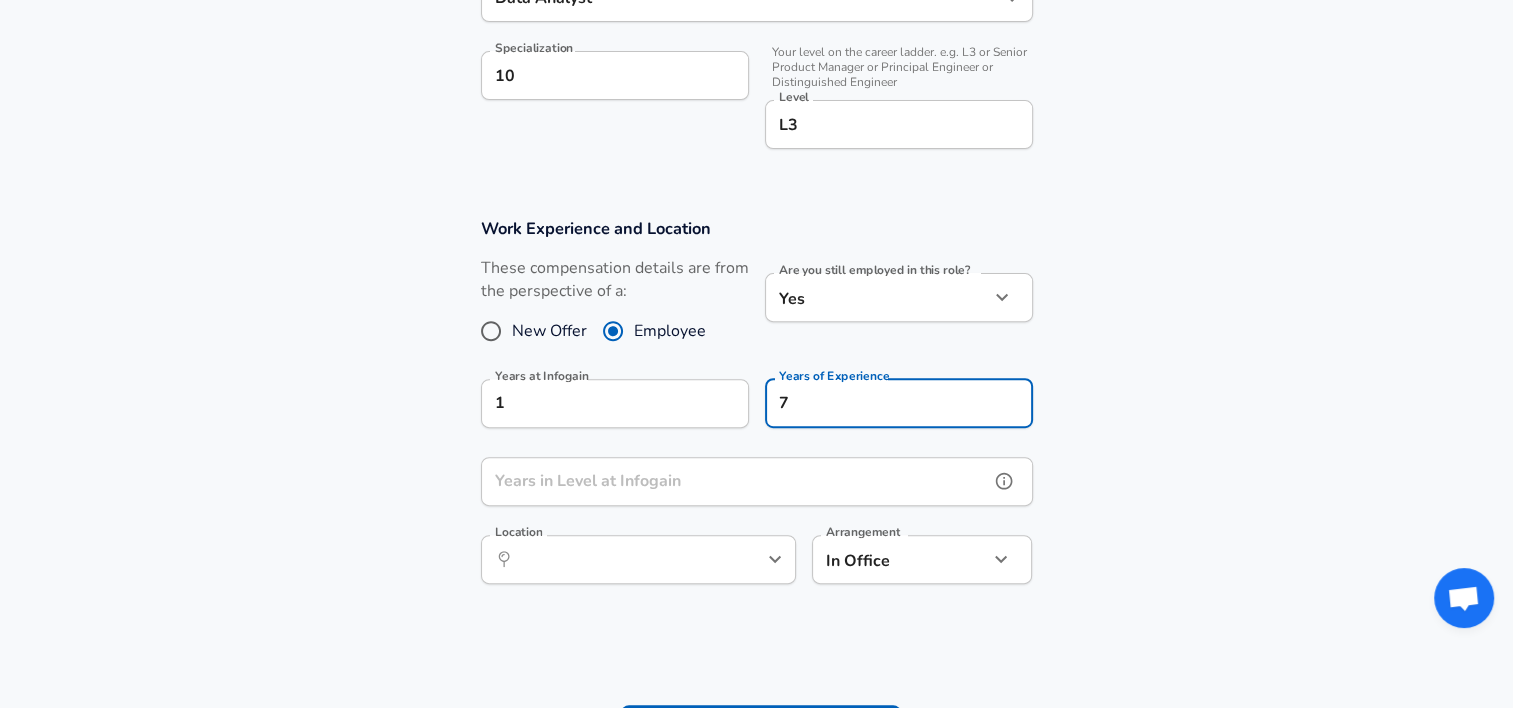 click on "Years in Level at Infogain" at bounding box center [735, 481] 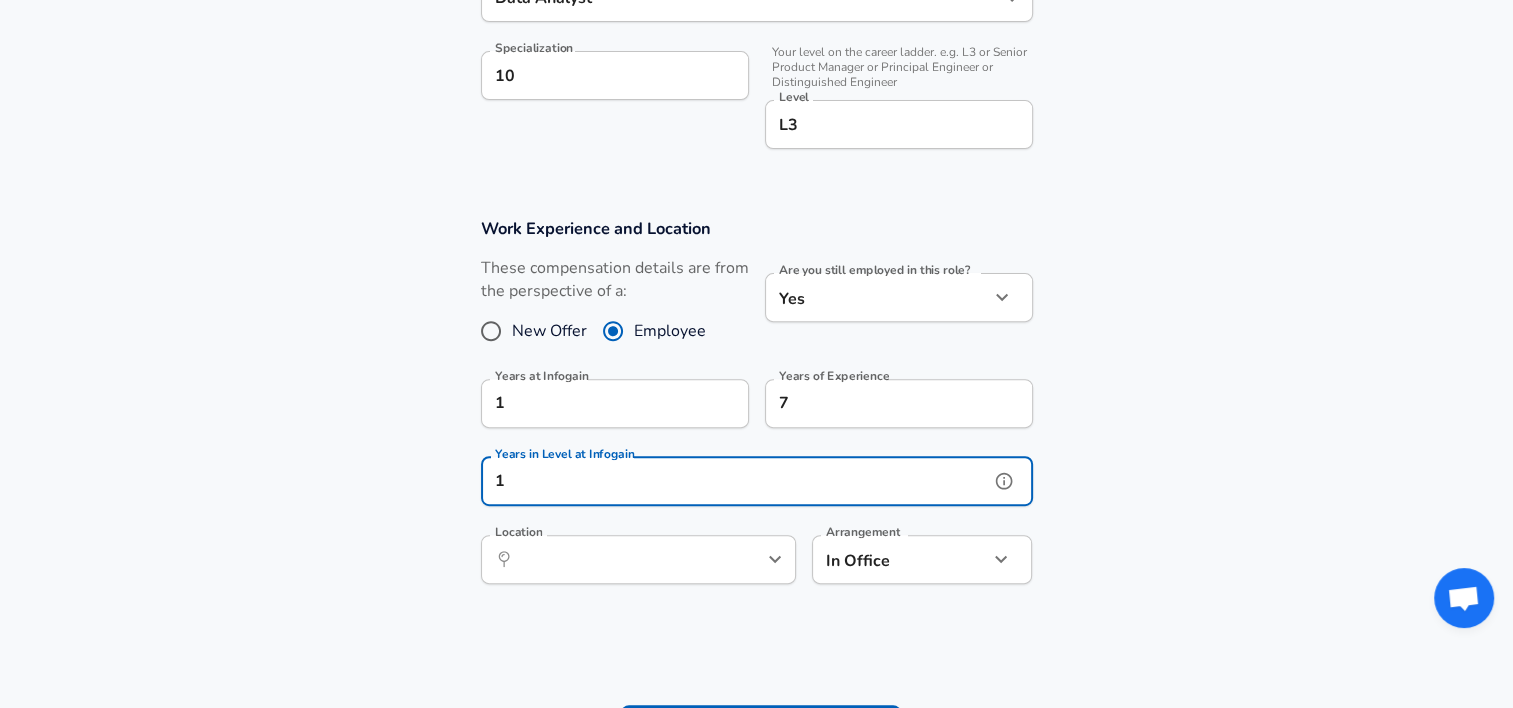 type on "1" 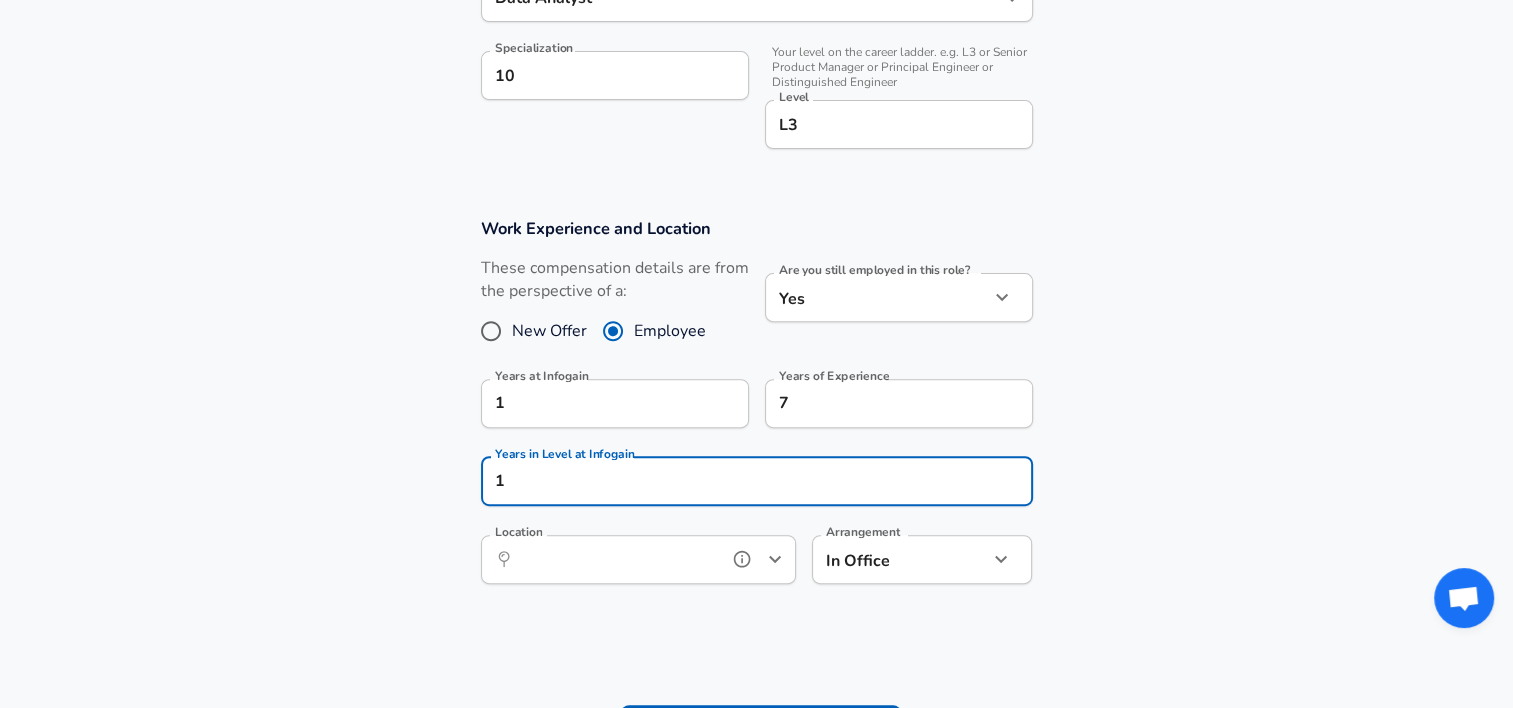 click on "Location" at bounding box center [616, 559] 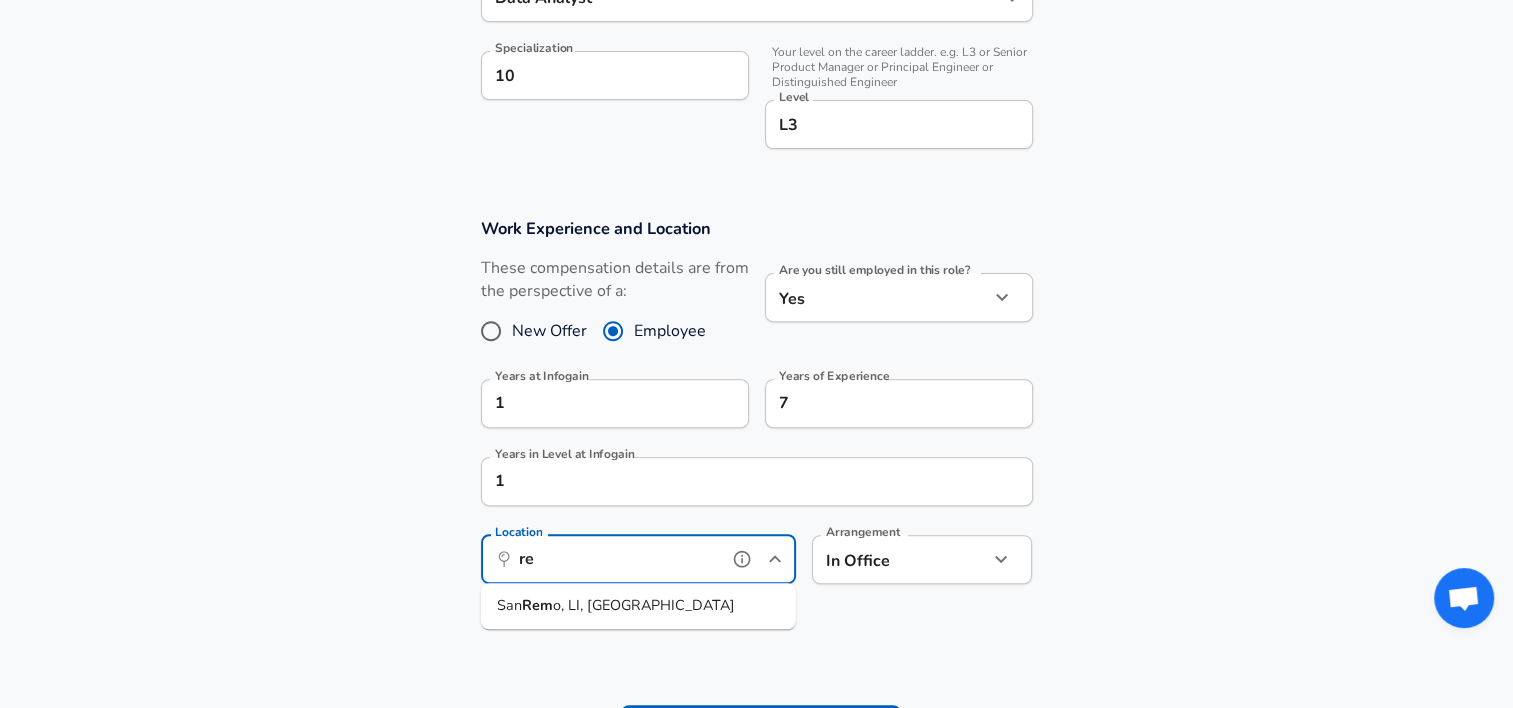 type on "r" 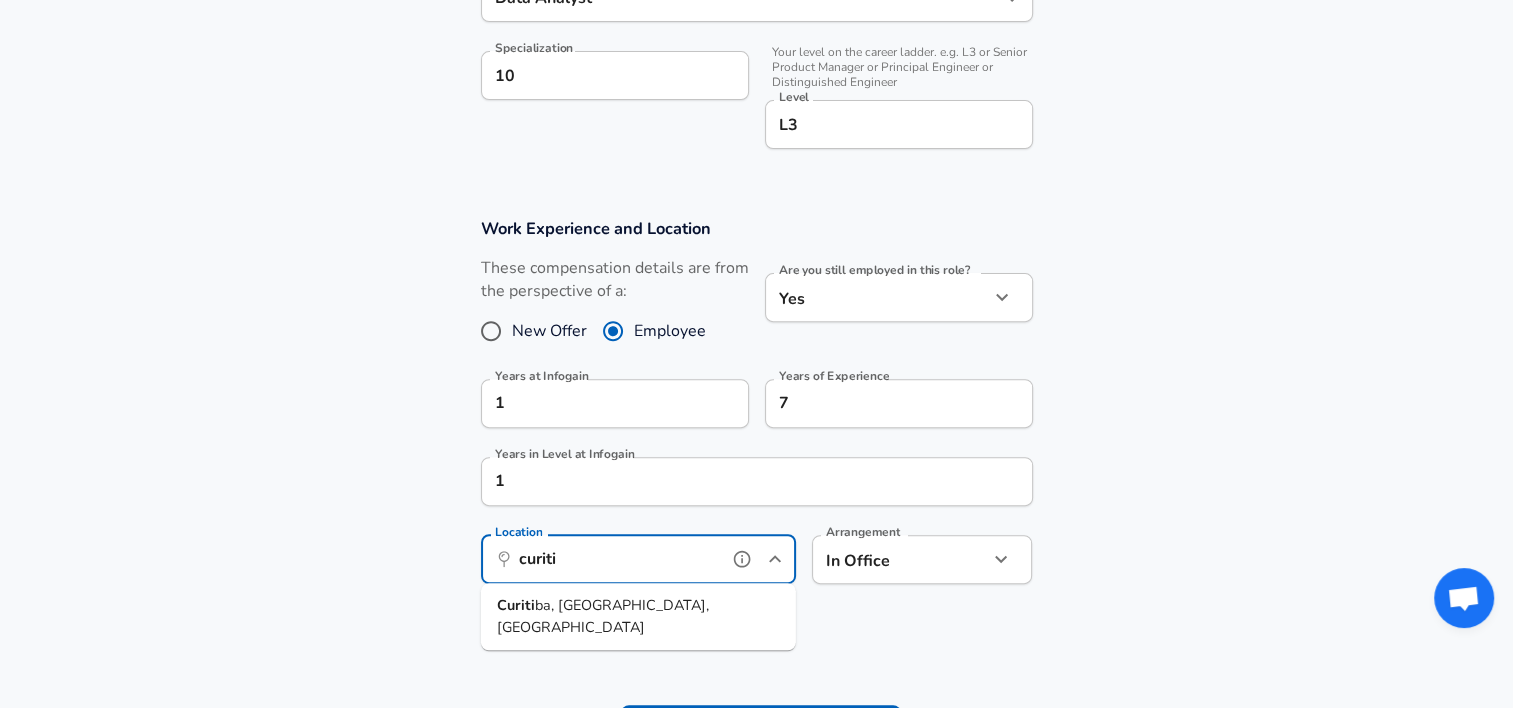 click on "Curiti ba, [GEOGRAPHIC_DATA], [GEOGRAPHIC_DATA]" at bounding box center [638, 616] 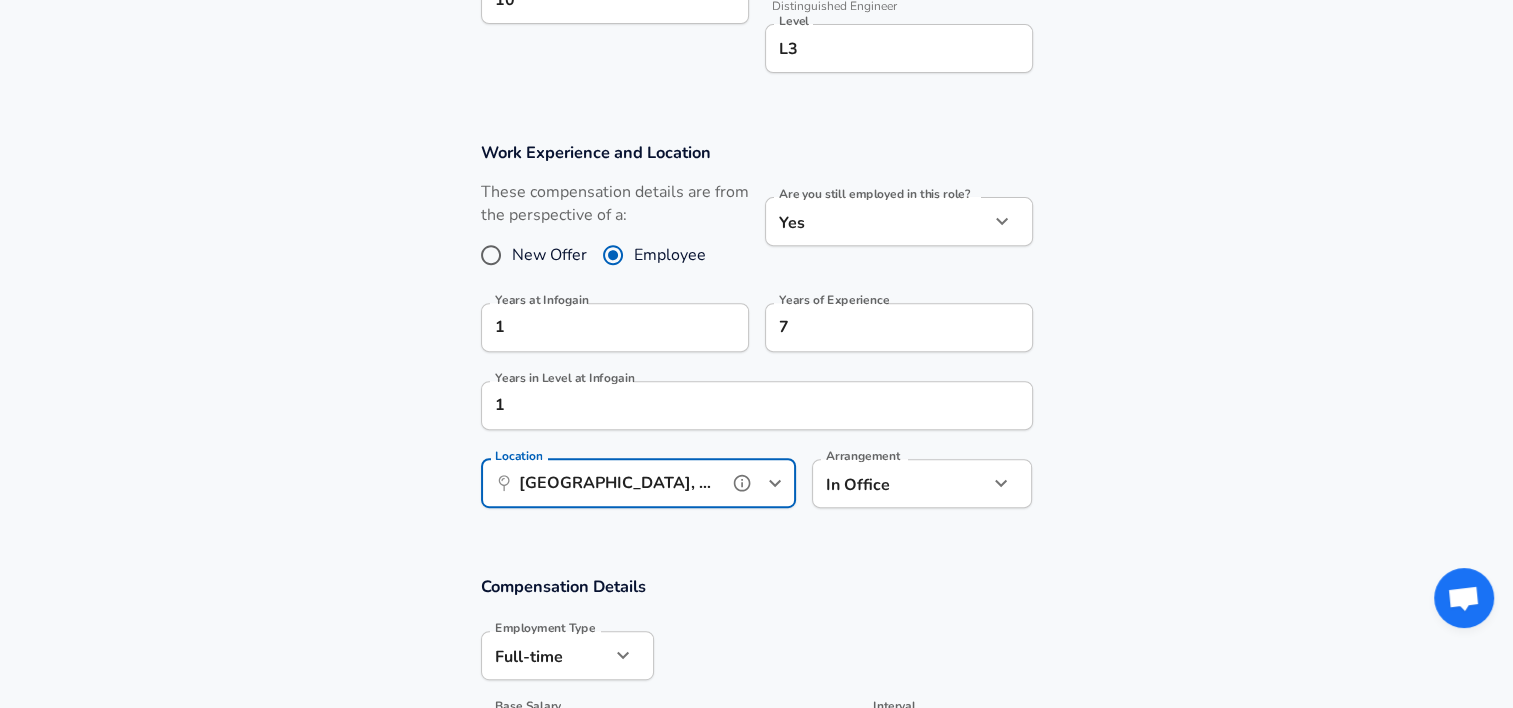 scroll, scrollTop: 860, scrollLeft: 0, axis: vertical 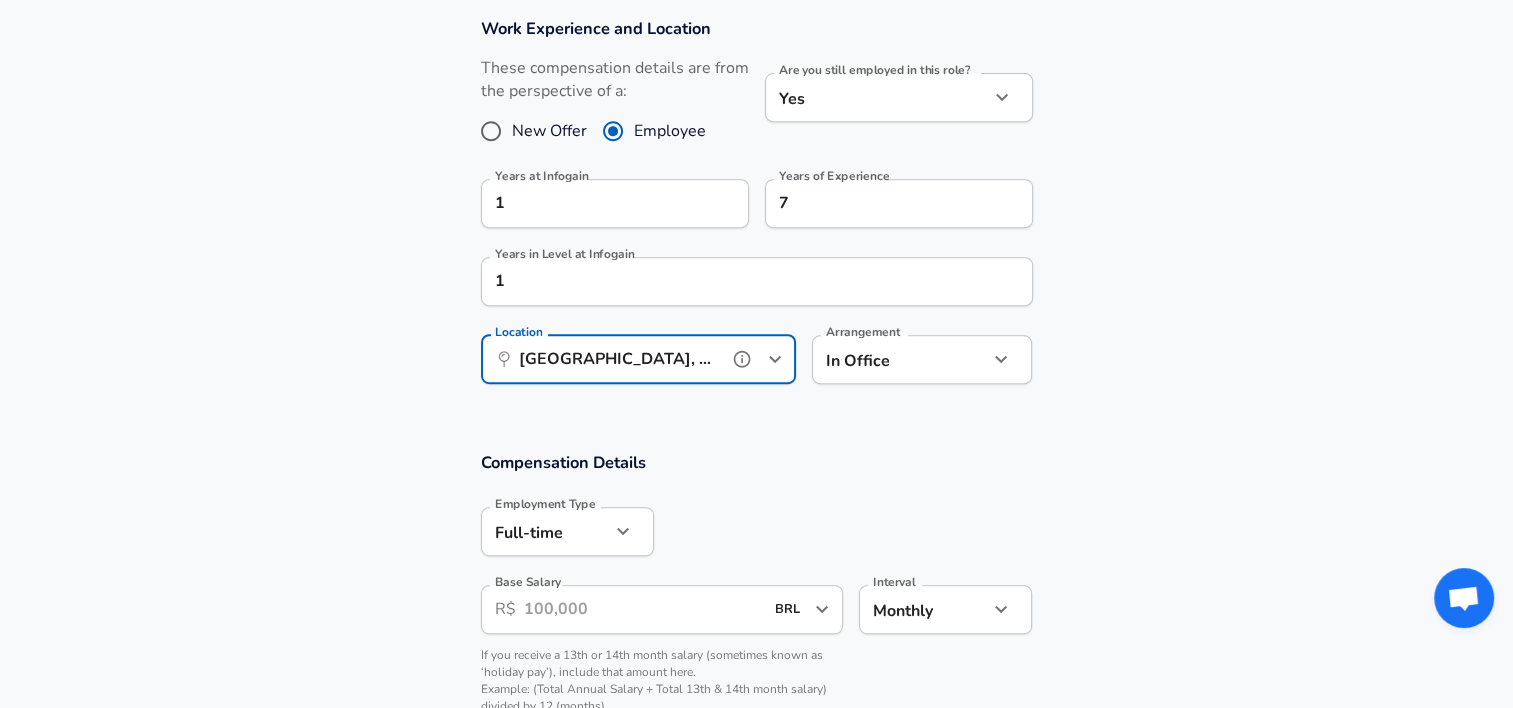 type on "[GEOGRAPHIC_DATA], [GEOGRAPHIC_DATA], [GEOGRAPHIC_DATA]" 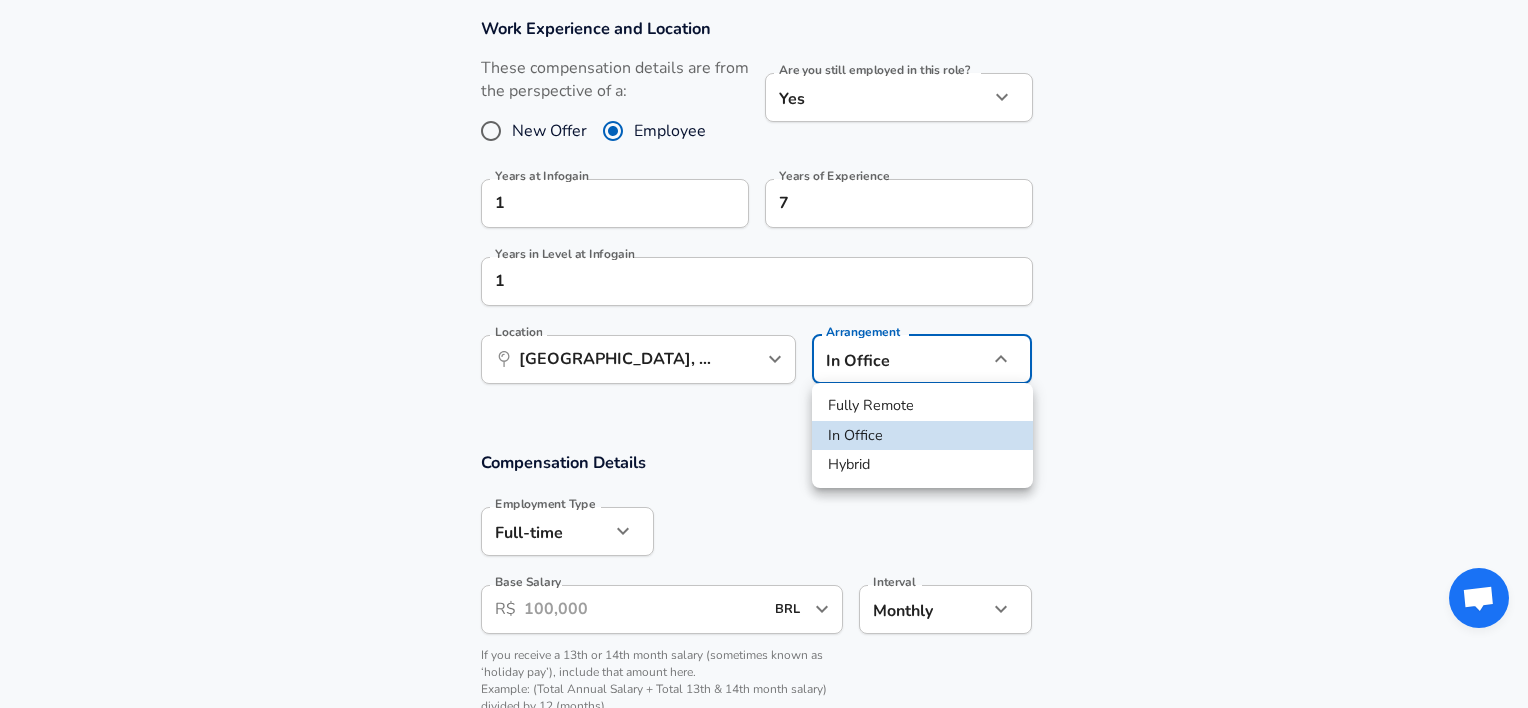 click on "Restart Add Your Salary Upload your offer letter   to verify your submission Enhance Privacy and Anonymity No Automatically hides specific fields until there are enough submissions to safely display the full details.   More Details Based on your submission and the data points that we have already collected, we will automatically hide and anonymize specific fields if there aren't enough data points to remain sufficiently anonymous. Company & Title Information   Enter the company you received your offer from Company Infogain Company   Select the title that closest resembles your official title. This should be similar to the title that was present on your offer letter. Title Data Analyst Title Job Family Data Analyst Job Family Specialization 10 Specialization   Your level on the career ladder. e.g. L3 or Senior Product Manager or Principal Engineer or Distinguished Engineer Level L3 Level Work Experience and Location These compensation details are from the perspective of a: New Offer Employee Yes yes 1 7 1 ​" at bounding box center [764, -506] 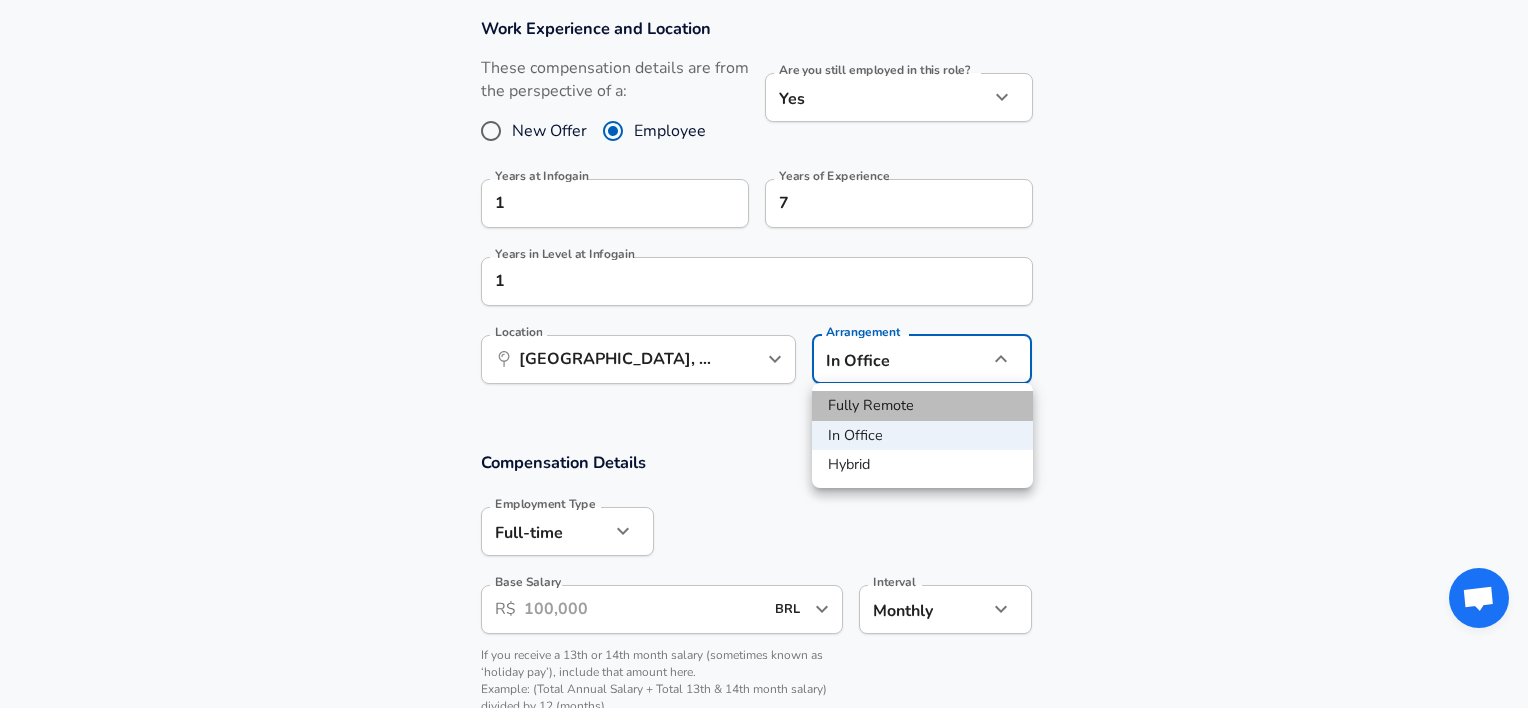click on "Fully Remote" at bounding box center [922, 406] 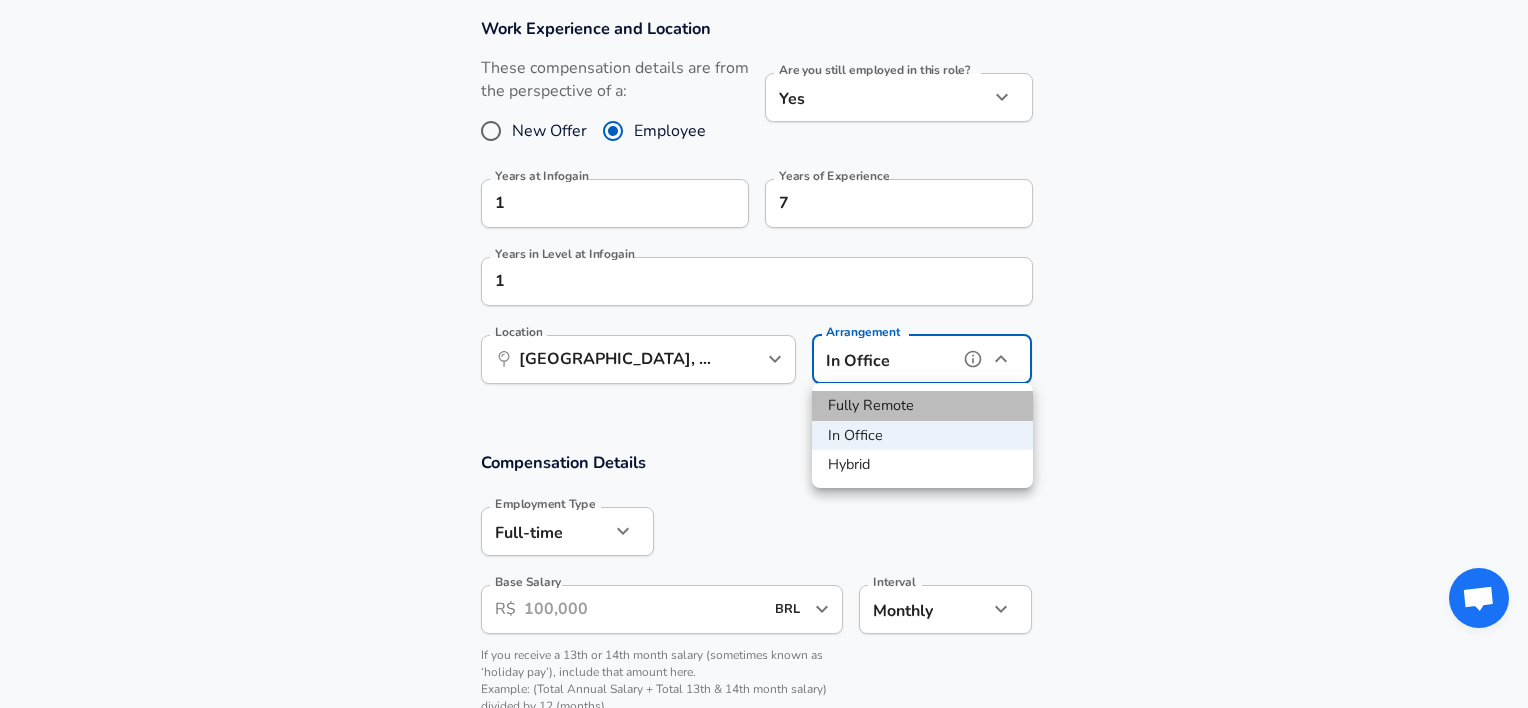 type on "remote" 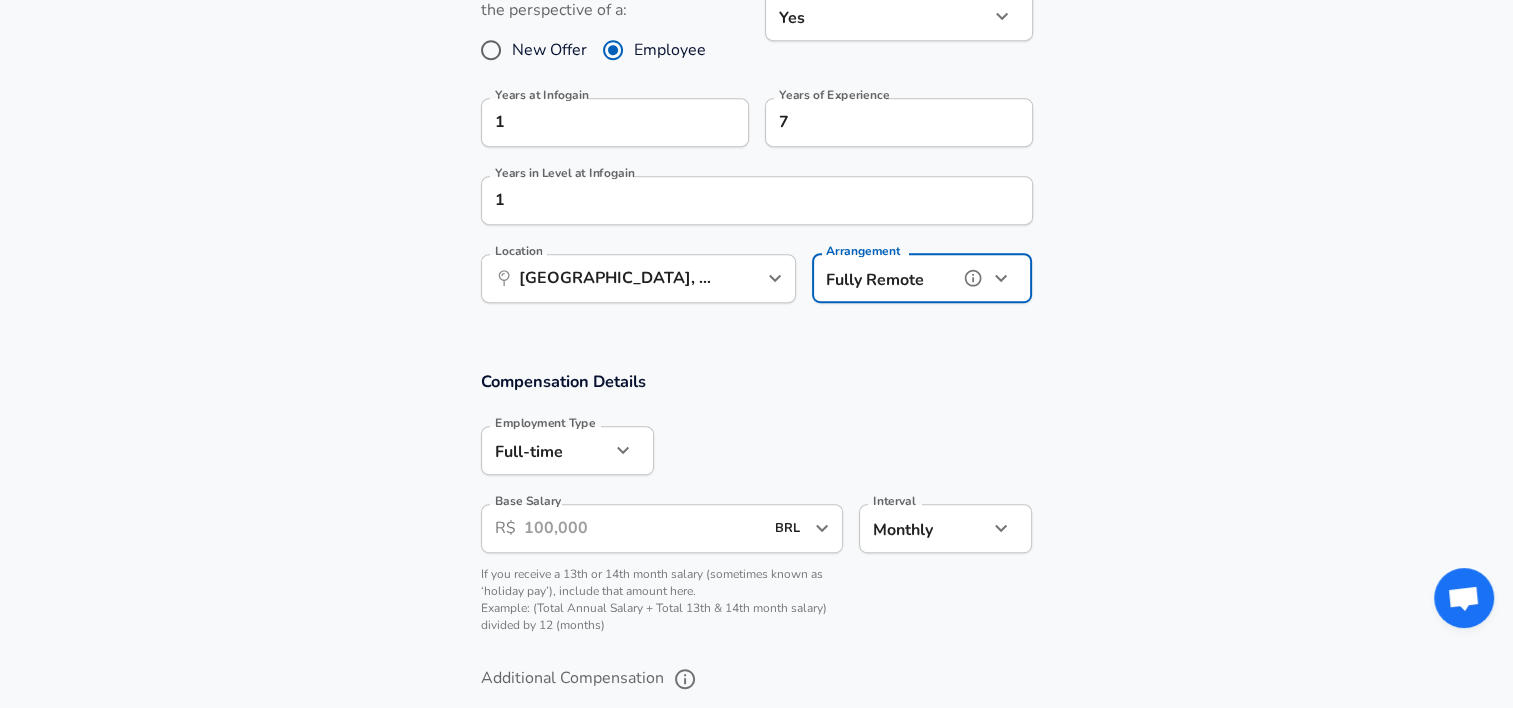 scroll, scrollTop: 1060, scrollLeft: 0, axis: vertical 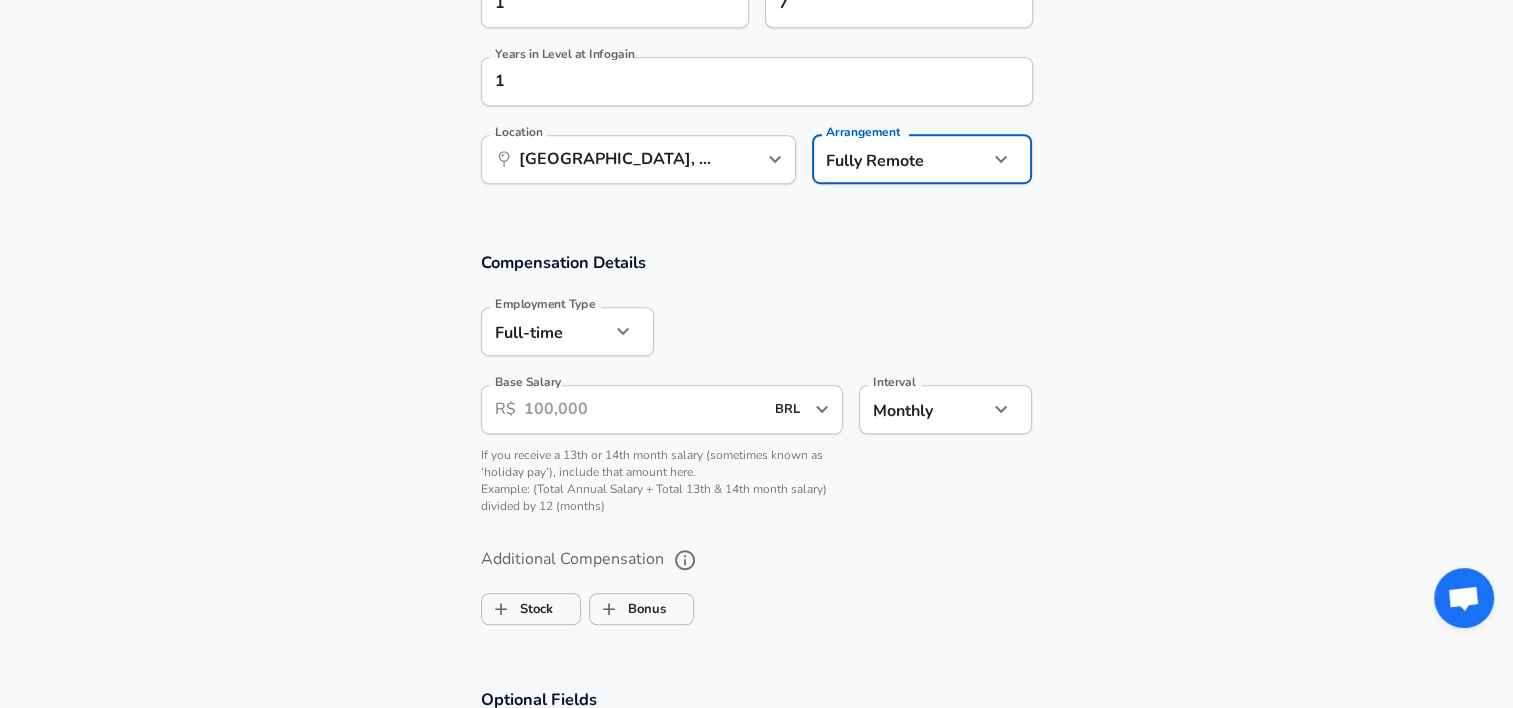 click on "Base Salary" at bounding box center (644, 409) 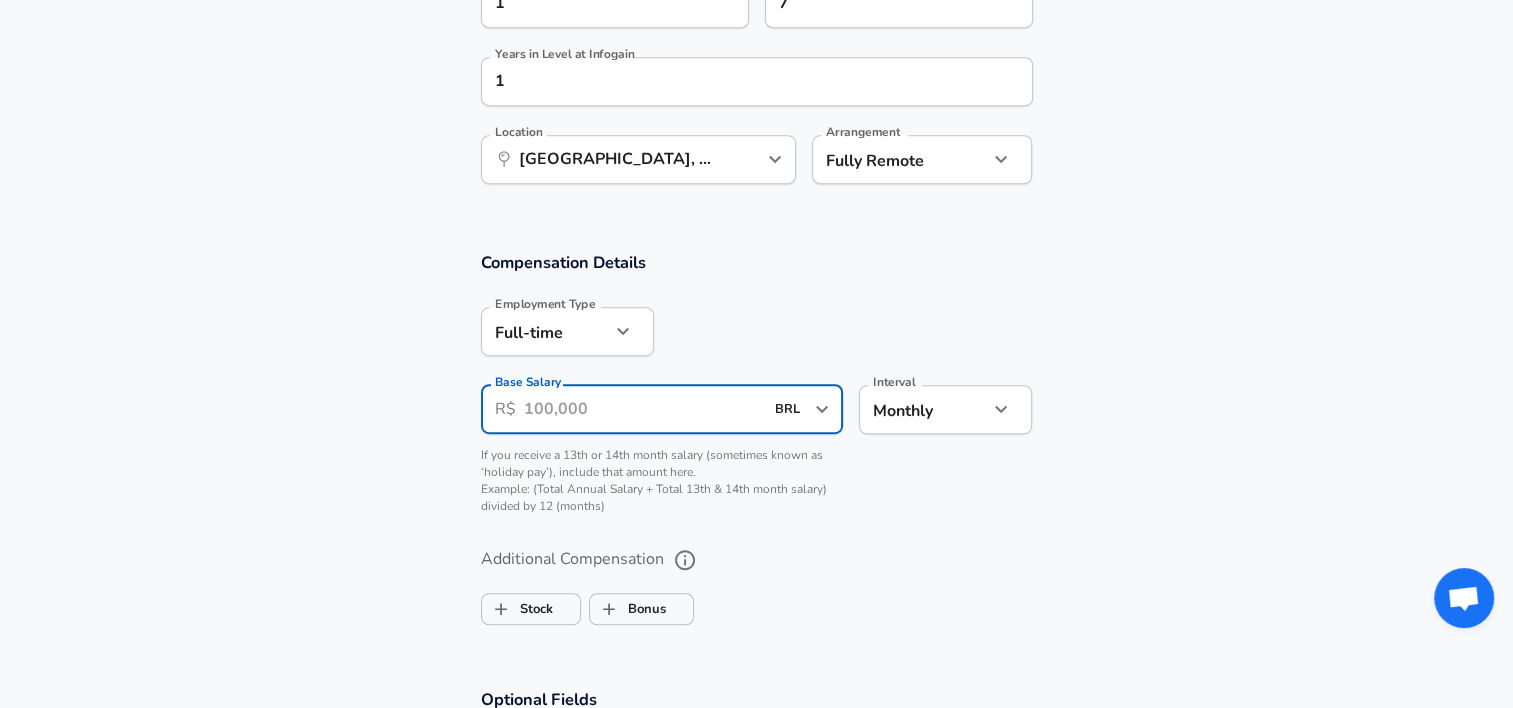 click 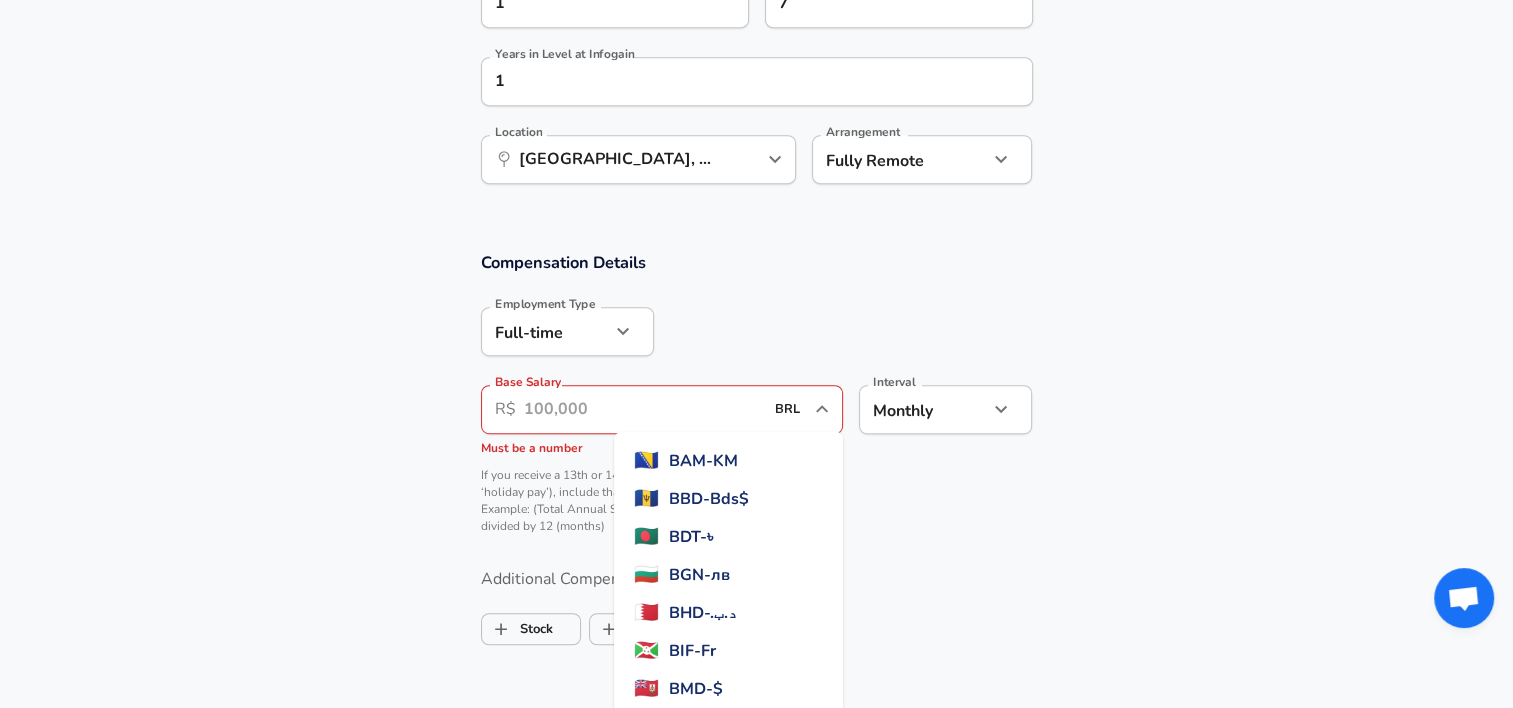 scroll, scrollTop: 471, scrollLeft: 0, axis: vertical 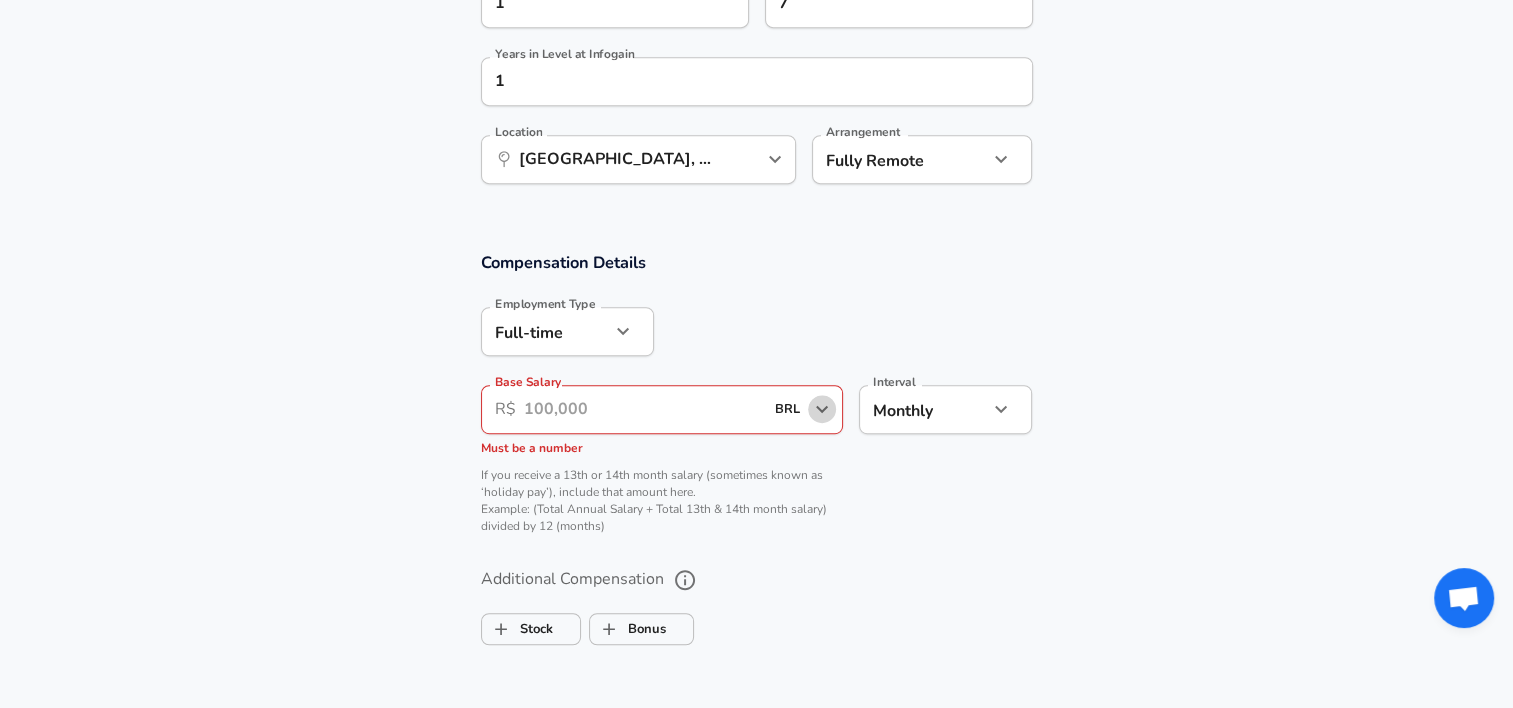click 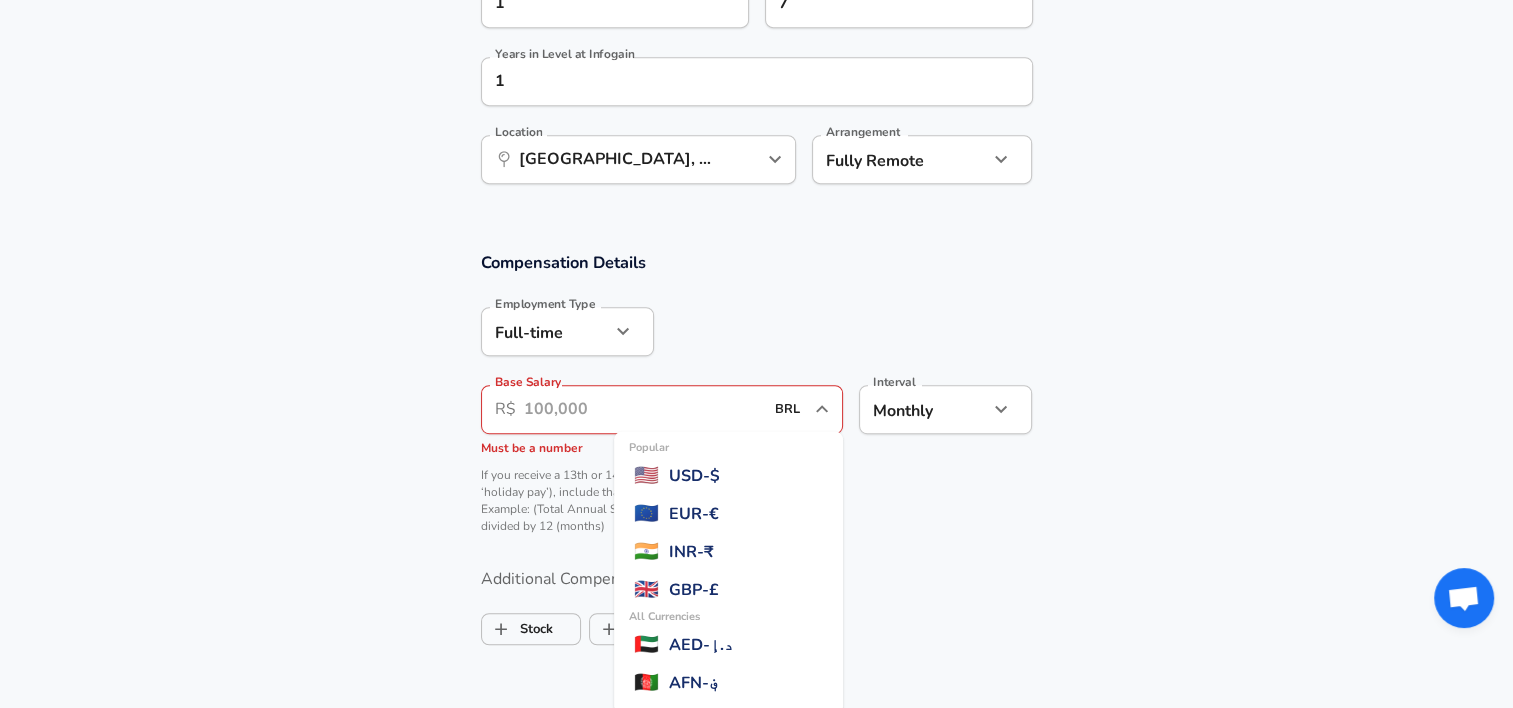 scroll, scrollTop: 0, scrollLeft: 0, axis: both 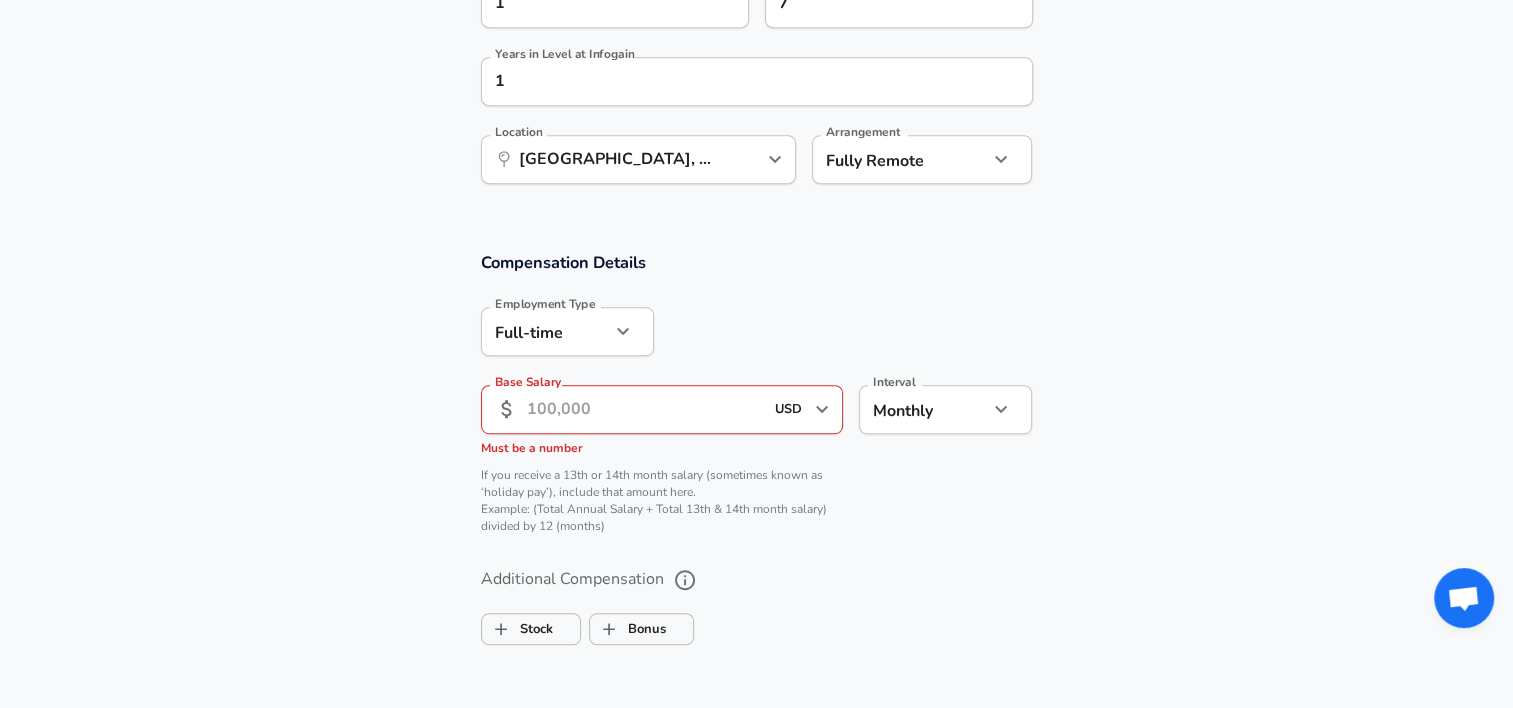 click on "Base Salary" at bounding box center (645, 409) 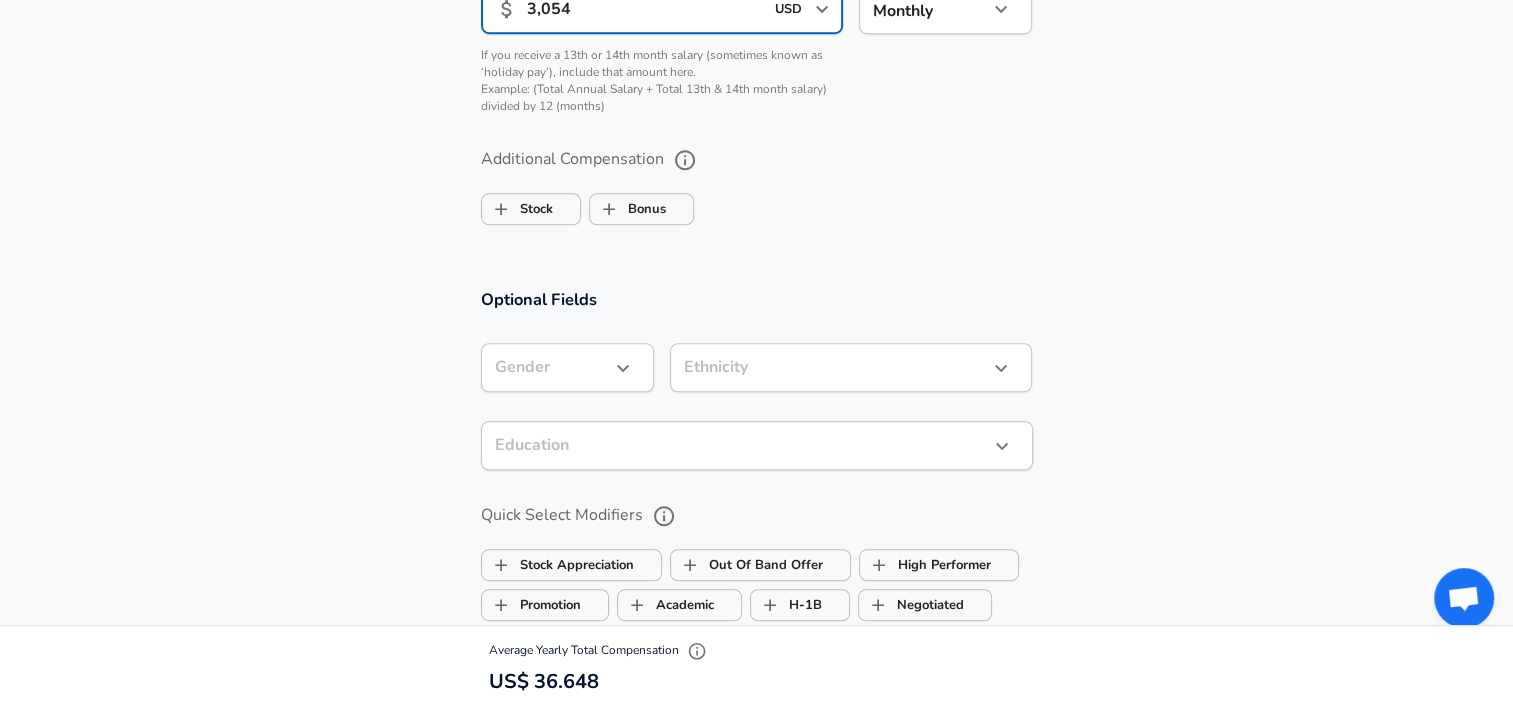 scroll, scrollTop: 1560, scrollLeft: 0, axis: vertical 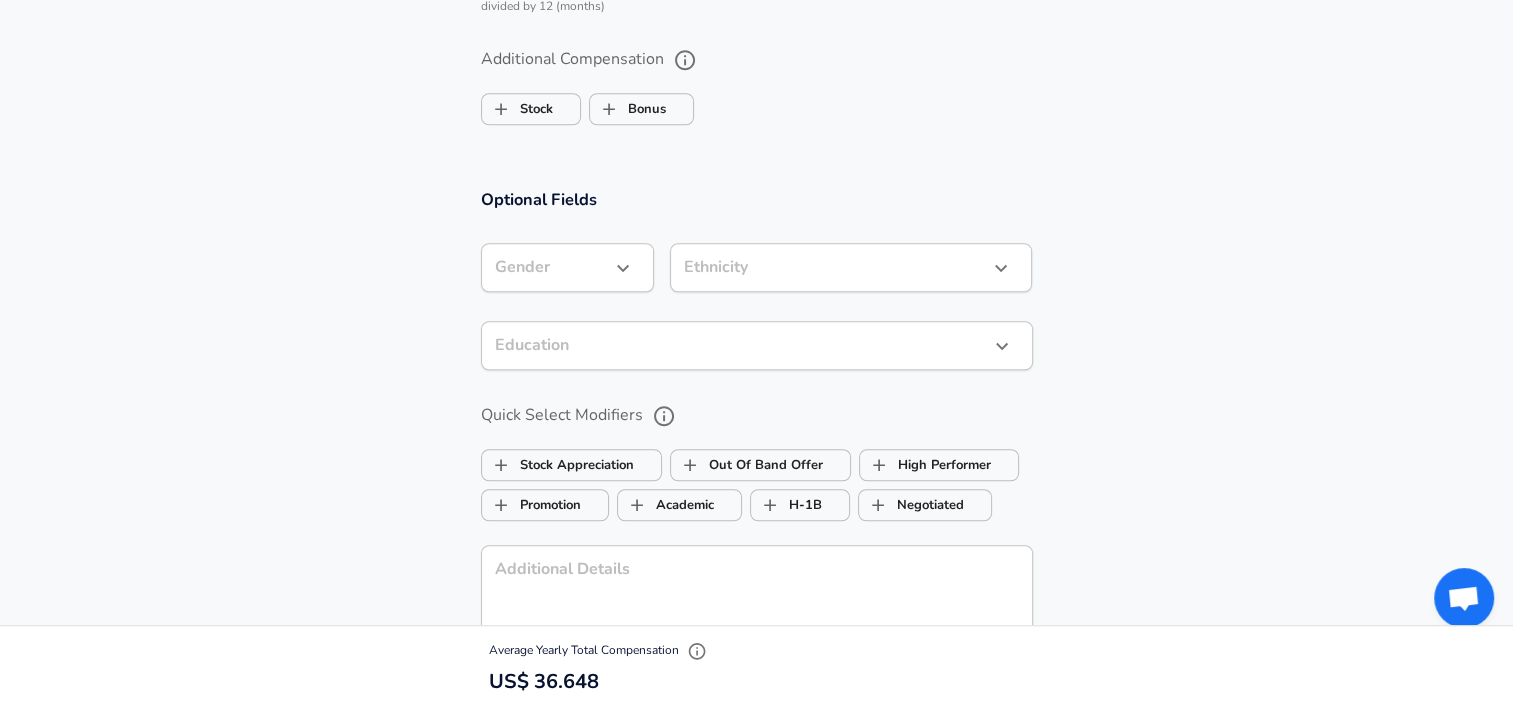 type on "3,054" 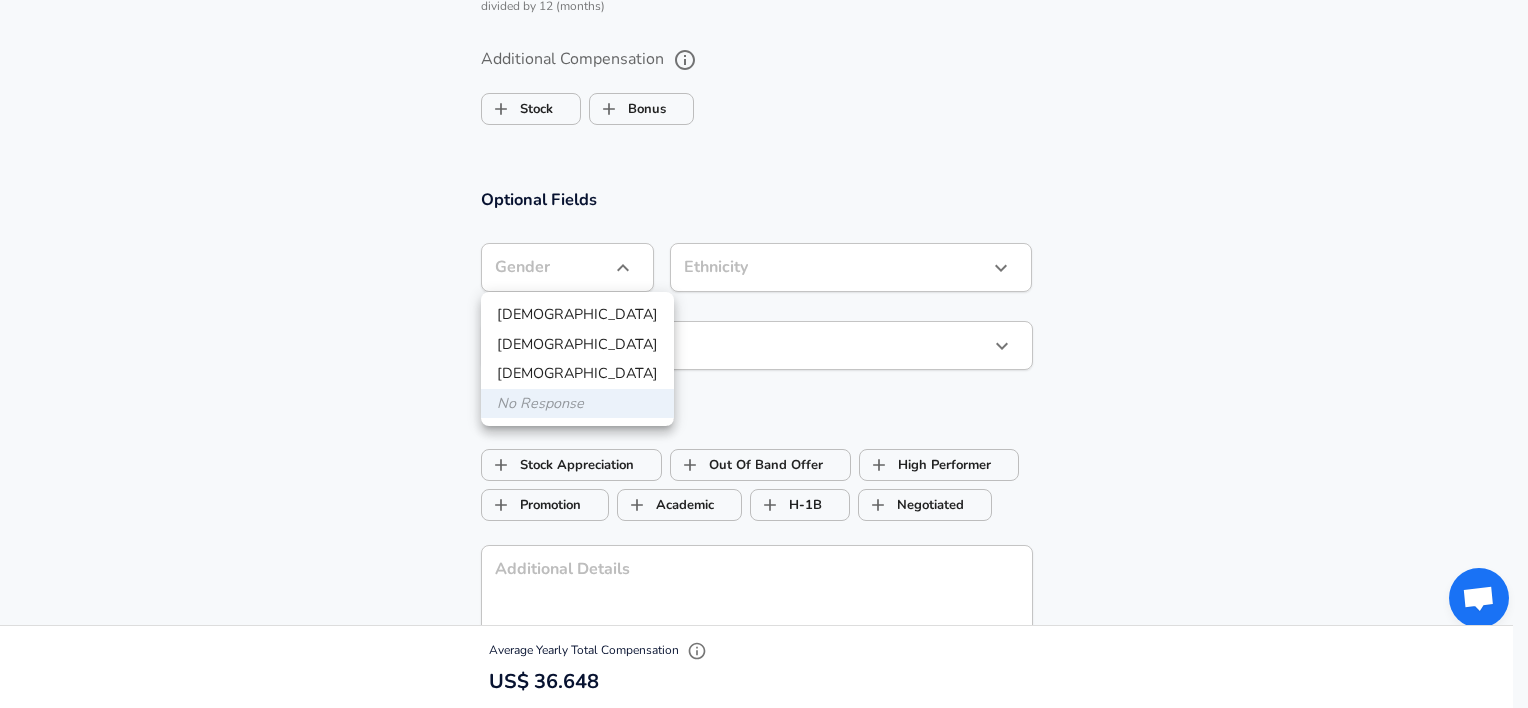 click on "[DEMOGRAPHIC_DATA]" at bounding box center (577, 345) 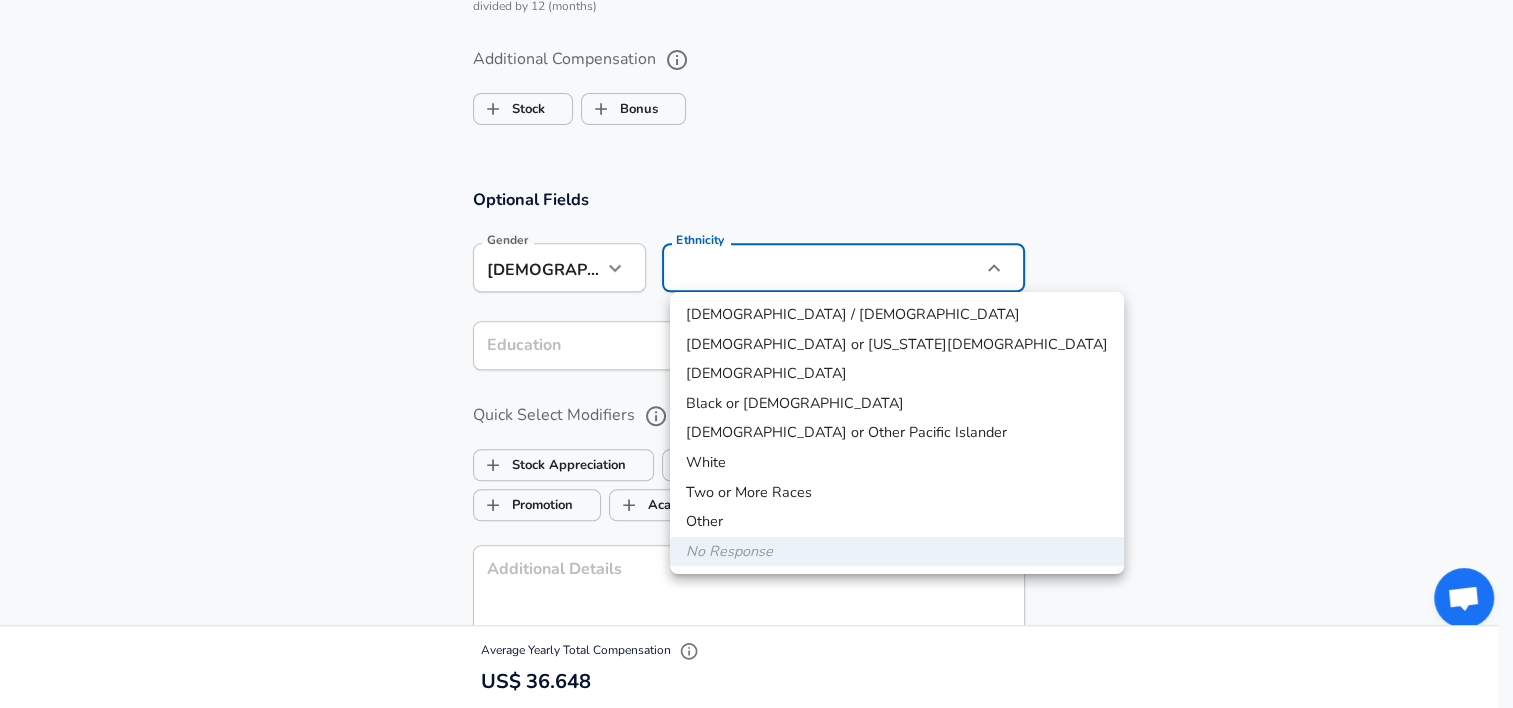 click on "Restart Add Your Salary Upload your offer letter   to verify your submission Enhance Privacy and Anonymity No Automatically hides specific fields until there are enough submissions to safely display the full details.   More Details Based on your submission and the data points that we have already collected, we will automatically hide and anonymize specific fields if there aren't enough data points to remain sufficiently anonymous. Company & Title Information   Enter the company you received your offer from Company Infogain Company   Select the title that closest resembles your official title. This should be similar to the title that was present on your offer letter. Title Data Analyst Title Job Family Data Analyst Job Family Specialization 10 Specialization   Your level on the career ladder. e.g. L3 or Senior Product Manager or Principal Engineer or Distinguished Engineer Level L3 Level Work Experience and Location These compensation details are from the perspective of a: New Offer Employee Yes yes 1 7 1 ​" at bounding box center (756, -1206) 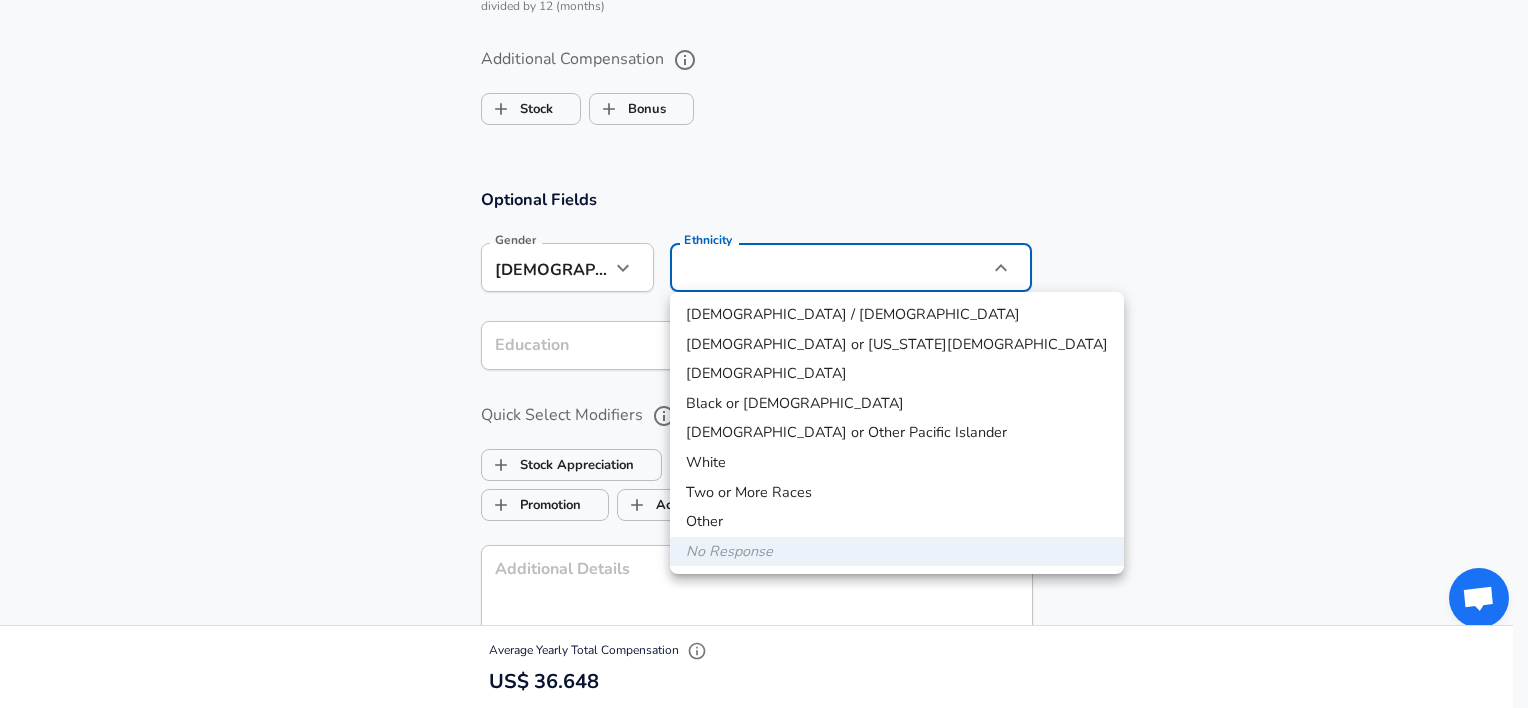 click on "White" at bounding box center [897, 463] 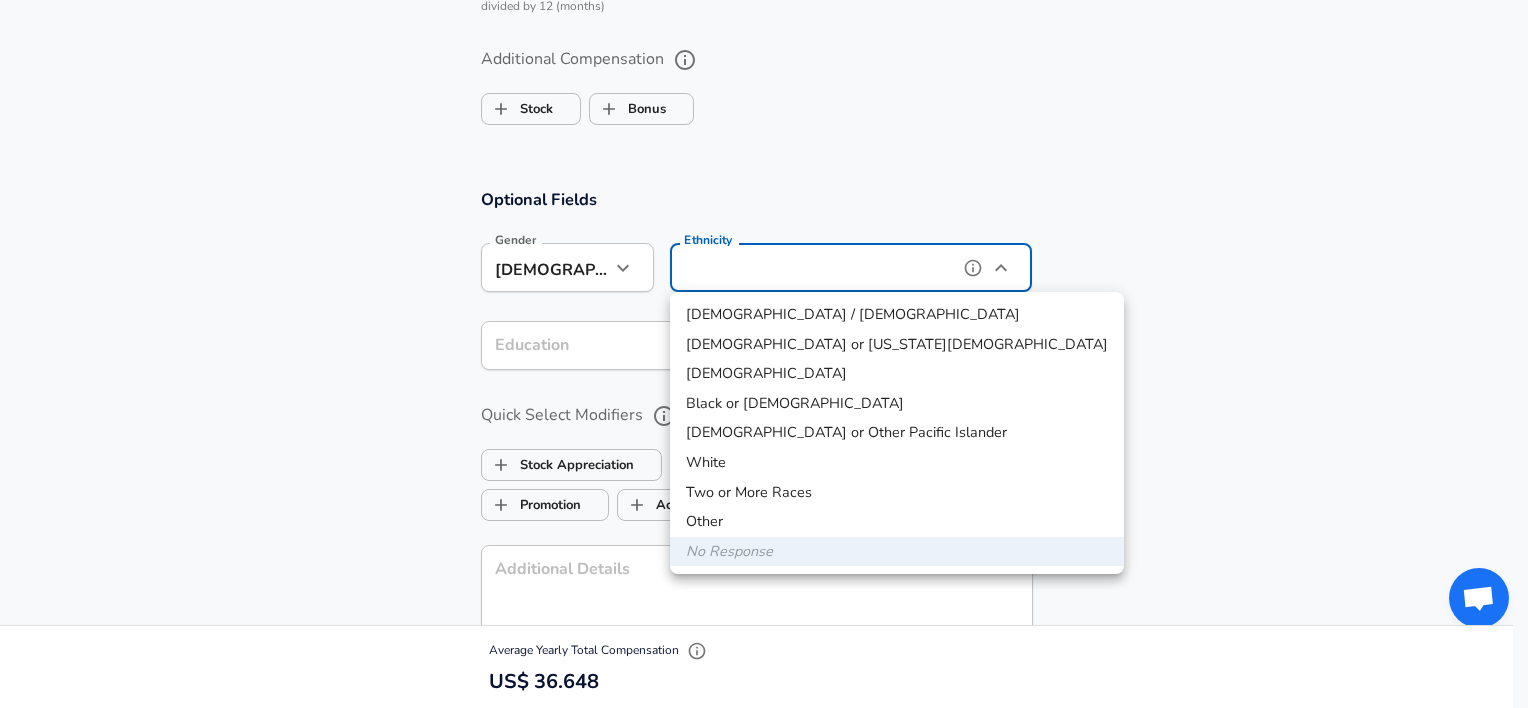 type on "White" 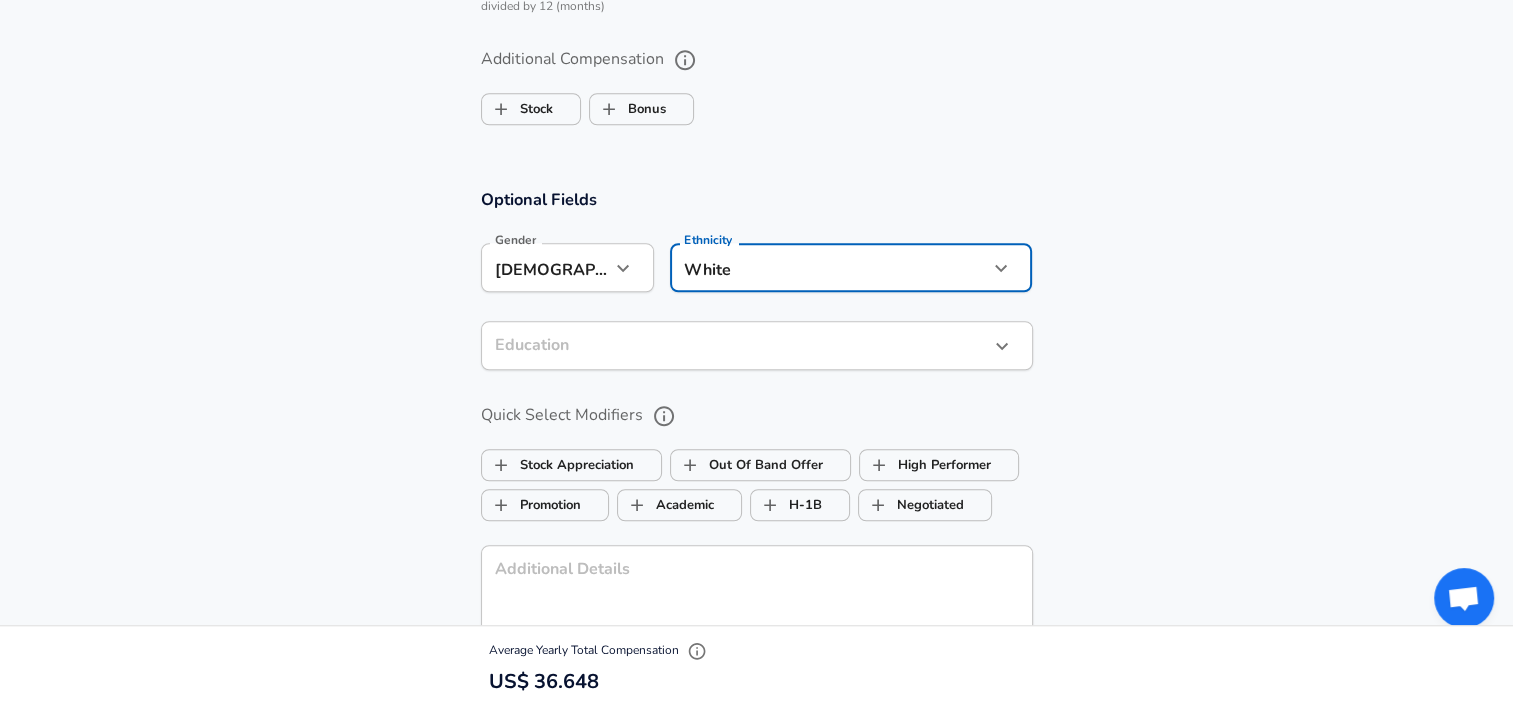 click on "Restart Add Your Salary Upload your offer letter   to verify your submission Enhance Privacy and Anonymity No Automatically hides specific fields until there are enough submissions to safely display the full details.   More Details Based on your submission and the data points that we have already collected, we will automatically hide and anonymize specific fields if there aren't enough data points to remain sufficiently anonymous. Company & Title Information   Enter the company you received your offer from Company Infogain Company   Select the title that closest resembles your official title. This should be similar to the title that was present on your offer letter. Title Data Analyst Title Job Family Data Analyst Job Family Specialization 10 Specialization   Your level on the career ladder. e.g. L3 or Senior Product Manager or Principal Engineer or Distinguished Engineer Level L3 Level Work Experience and Location These compensation details are from the perspective of a: New Offer Employee Yes yes 1 7 1 ​" at bounding box center [756, -1206] 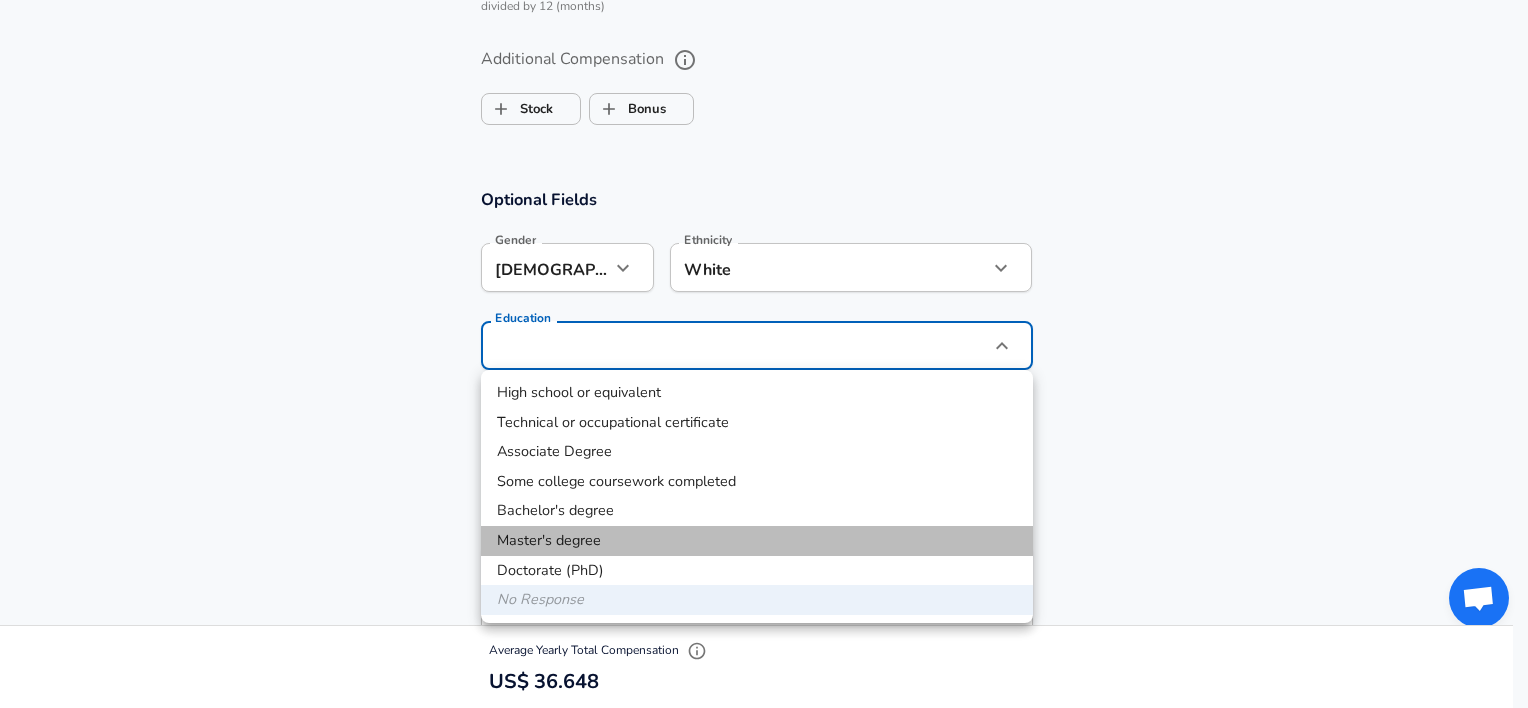 click on "Master's degree" at bounding box center (757, 541) 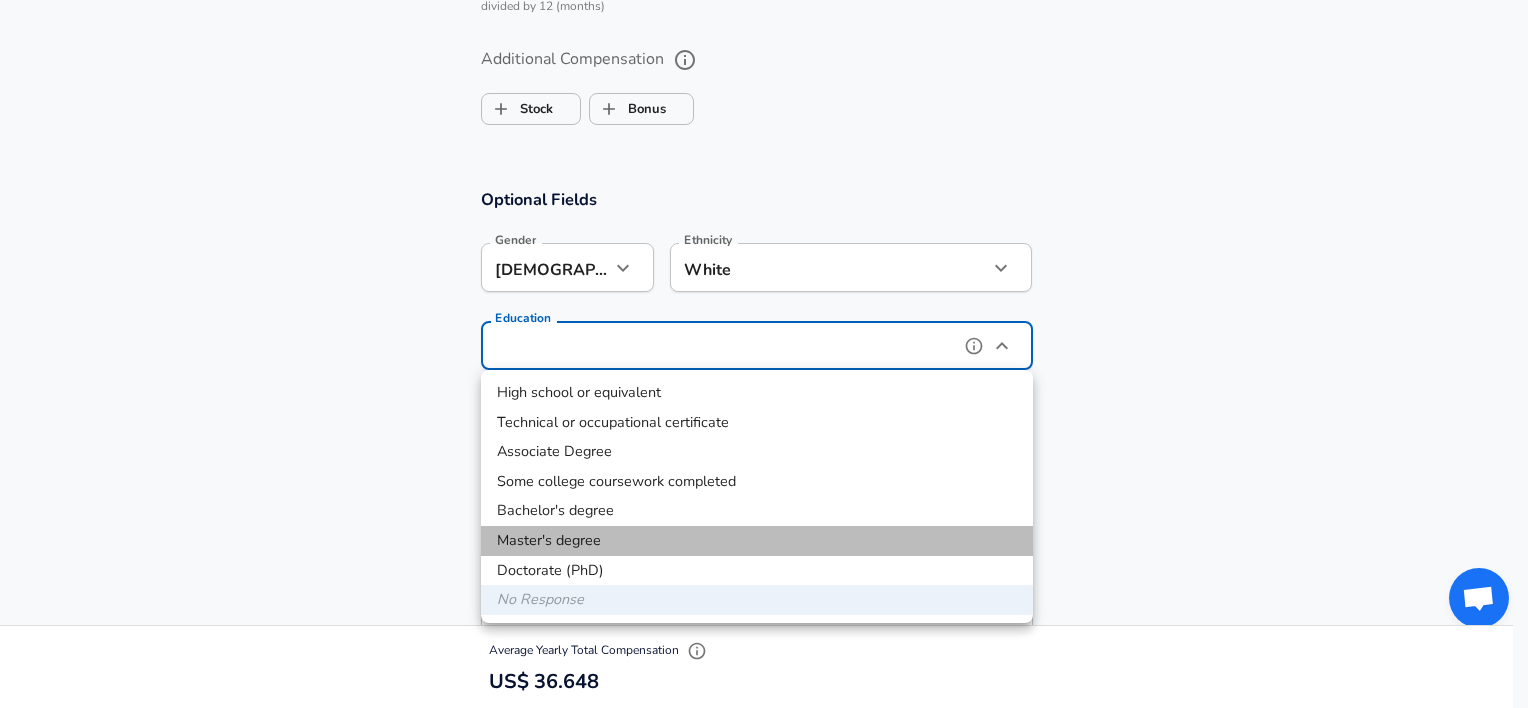 type on "Masters degree" 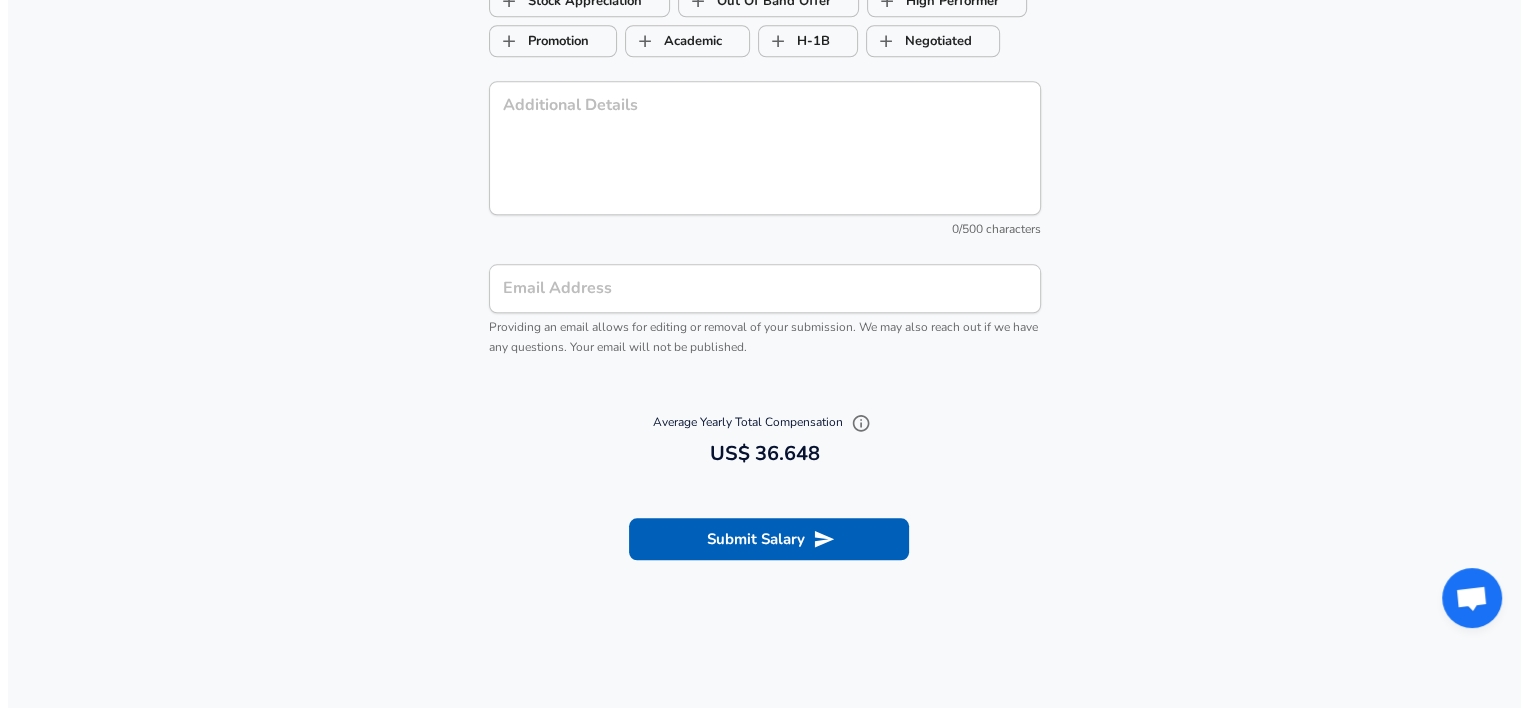 scroll, scrollTop: 2060, scrollLeft: 0, axis: vertical 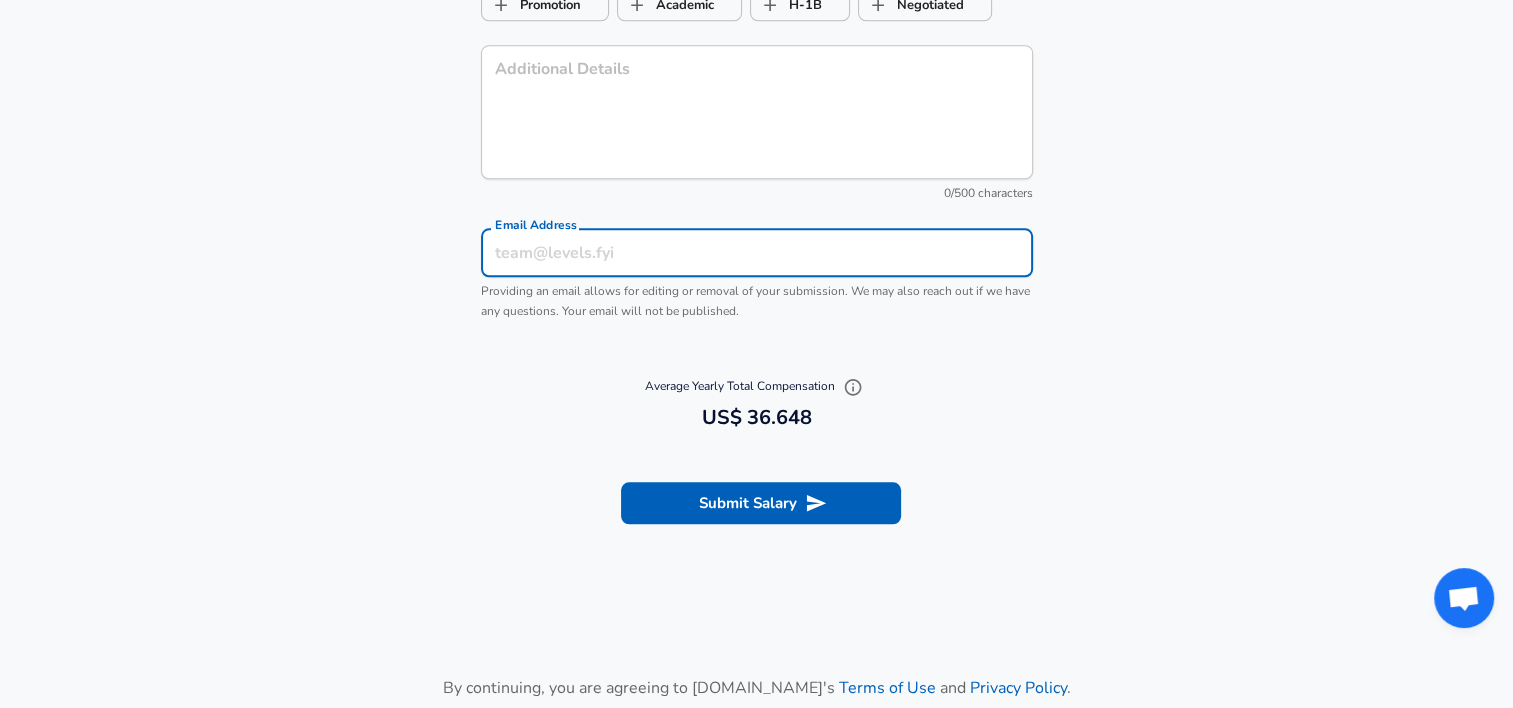 click on "Email Address" at bounding box center (757, 252) 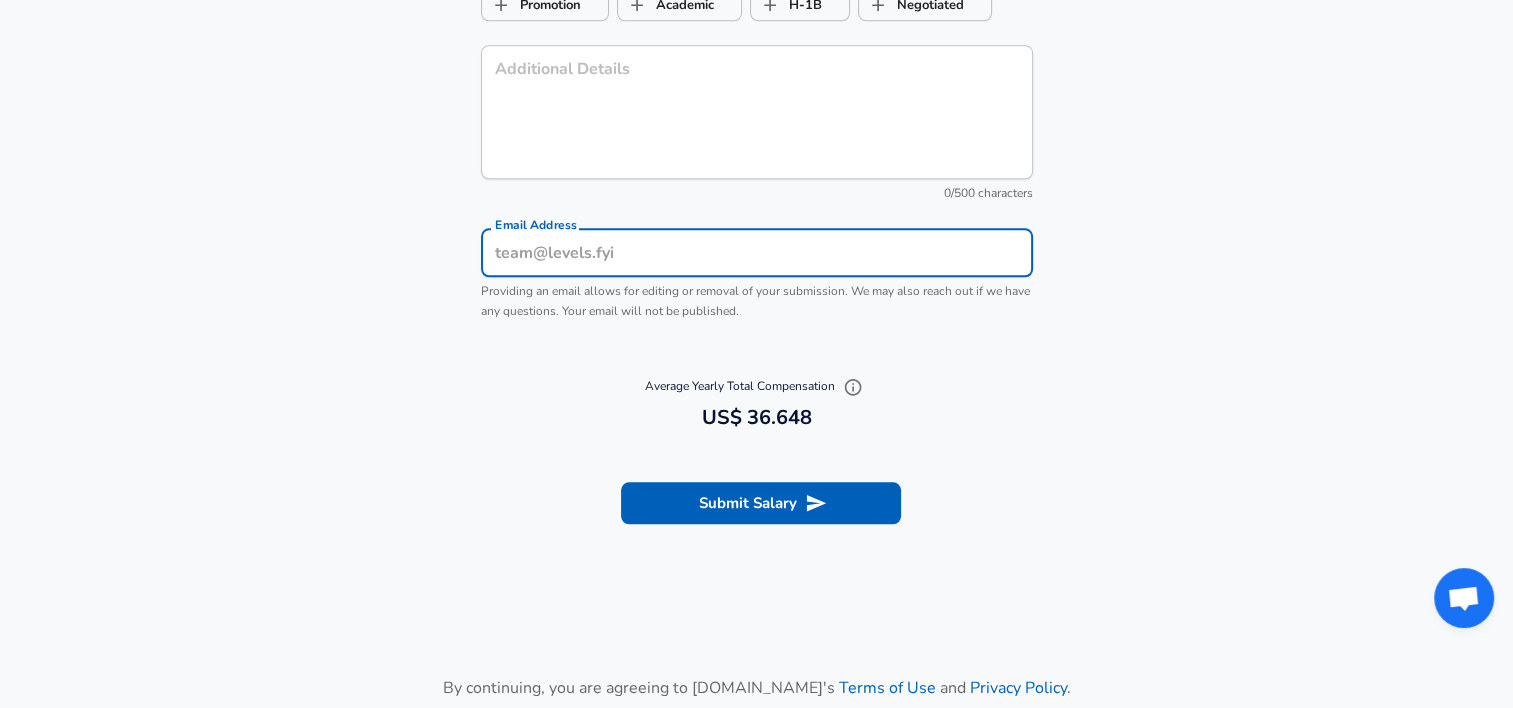 type on "[EMAIL_ADDRESS][DOMAIN_NAME]" 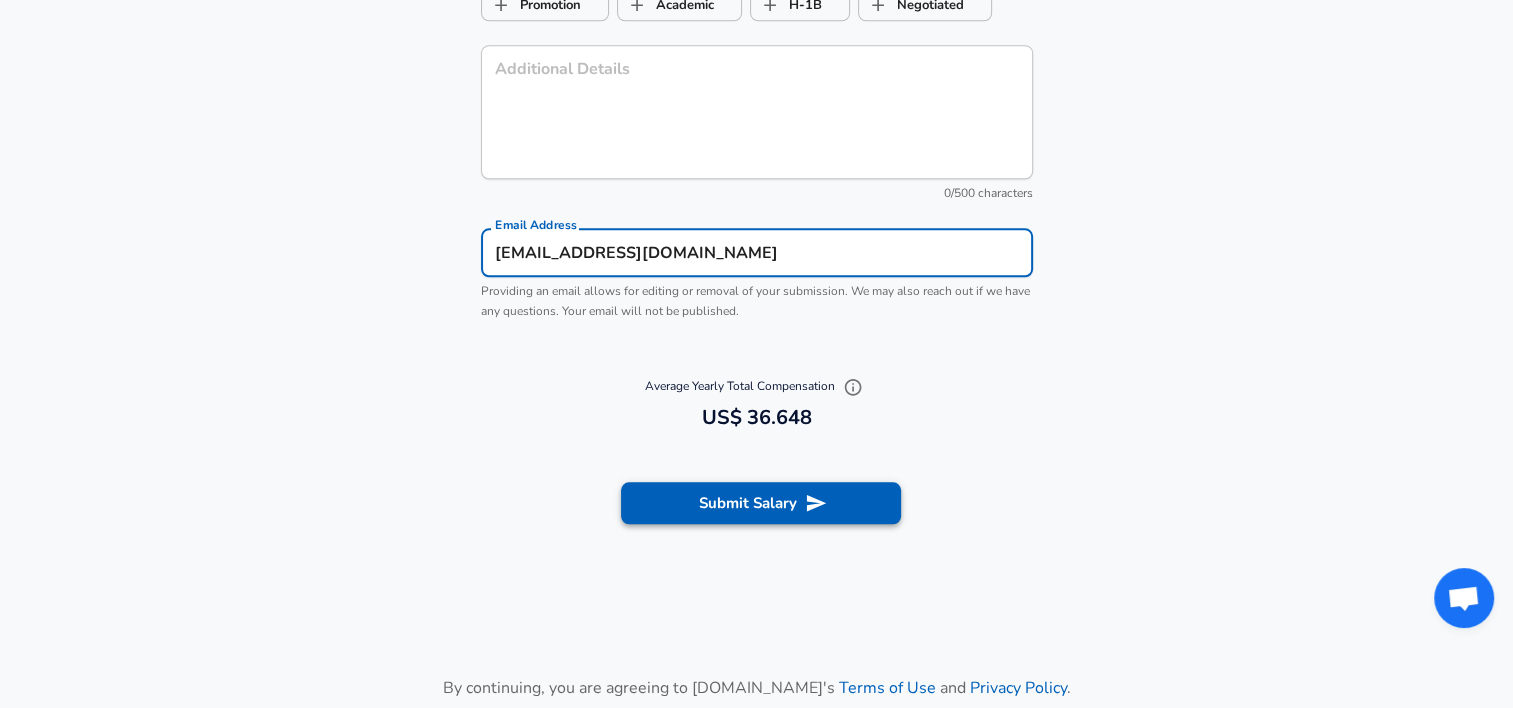 click on "Submit Salary" at bounding box center (761, 503) 